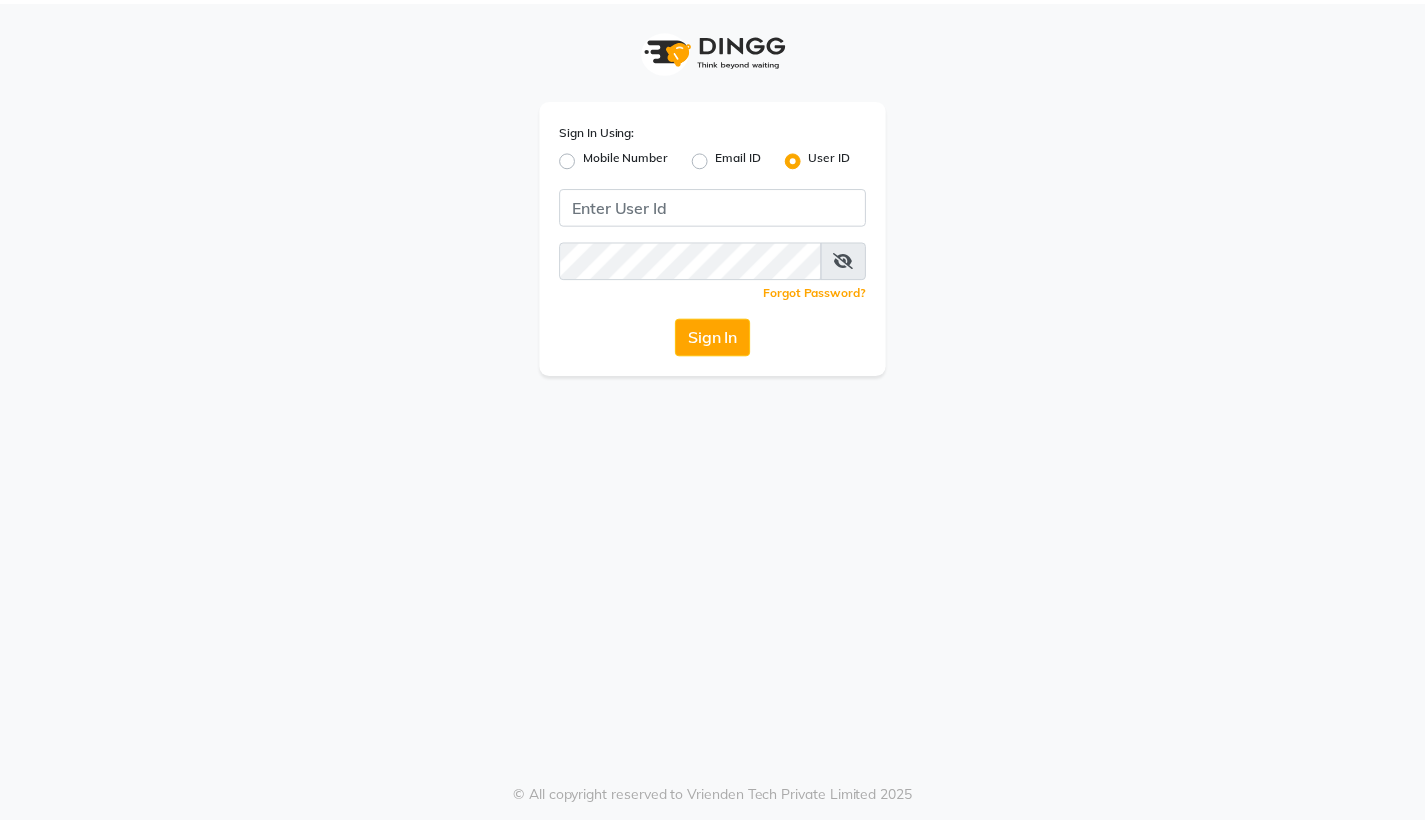 scroll, scrollTop: 0, scrollLeft: 0, axis: both 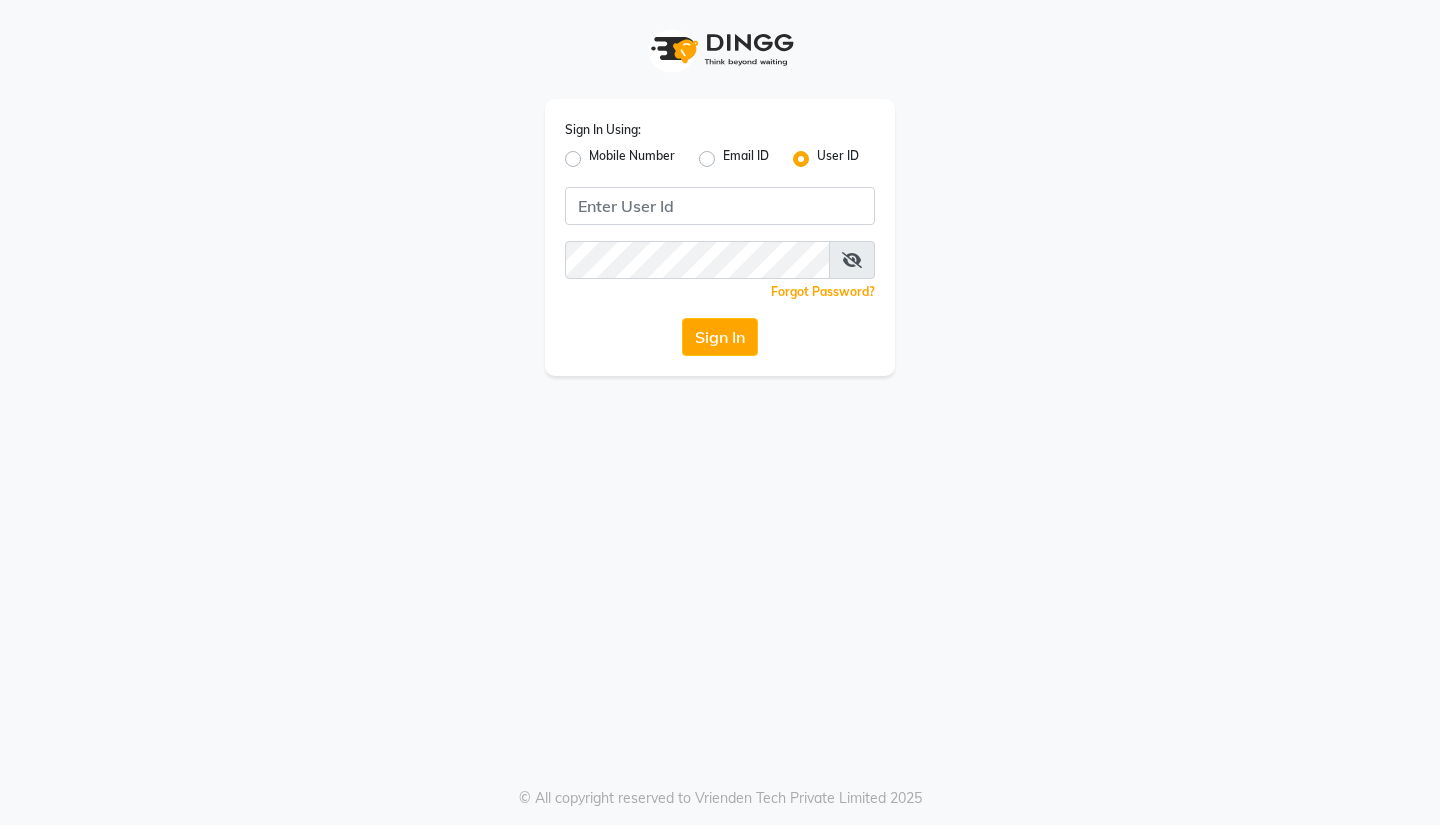 click on "Mobile Number" 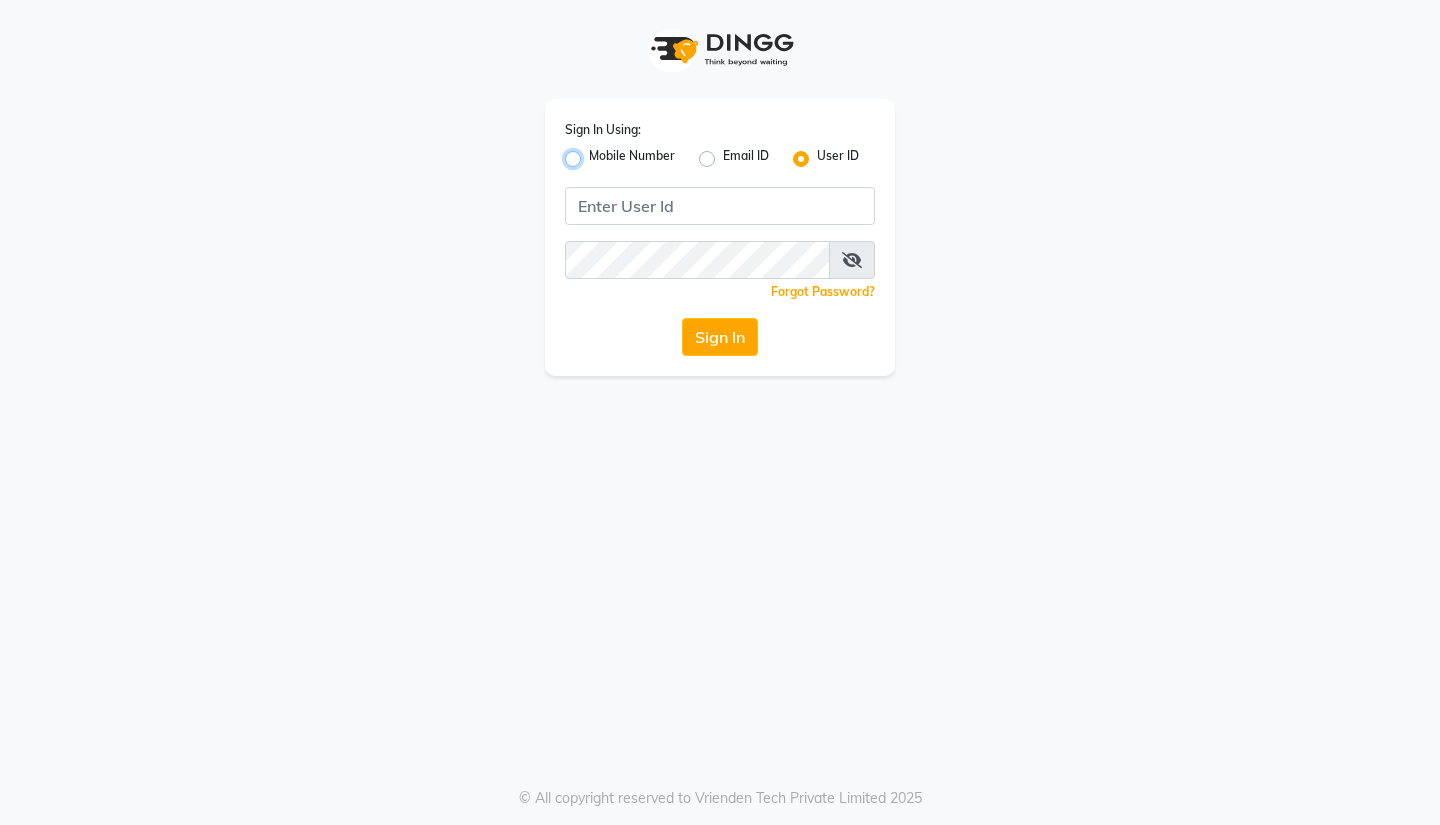 click on "Mobile Number" at bounding box center (595, 153) 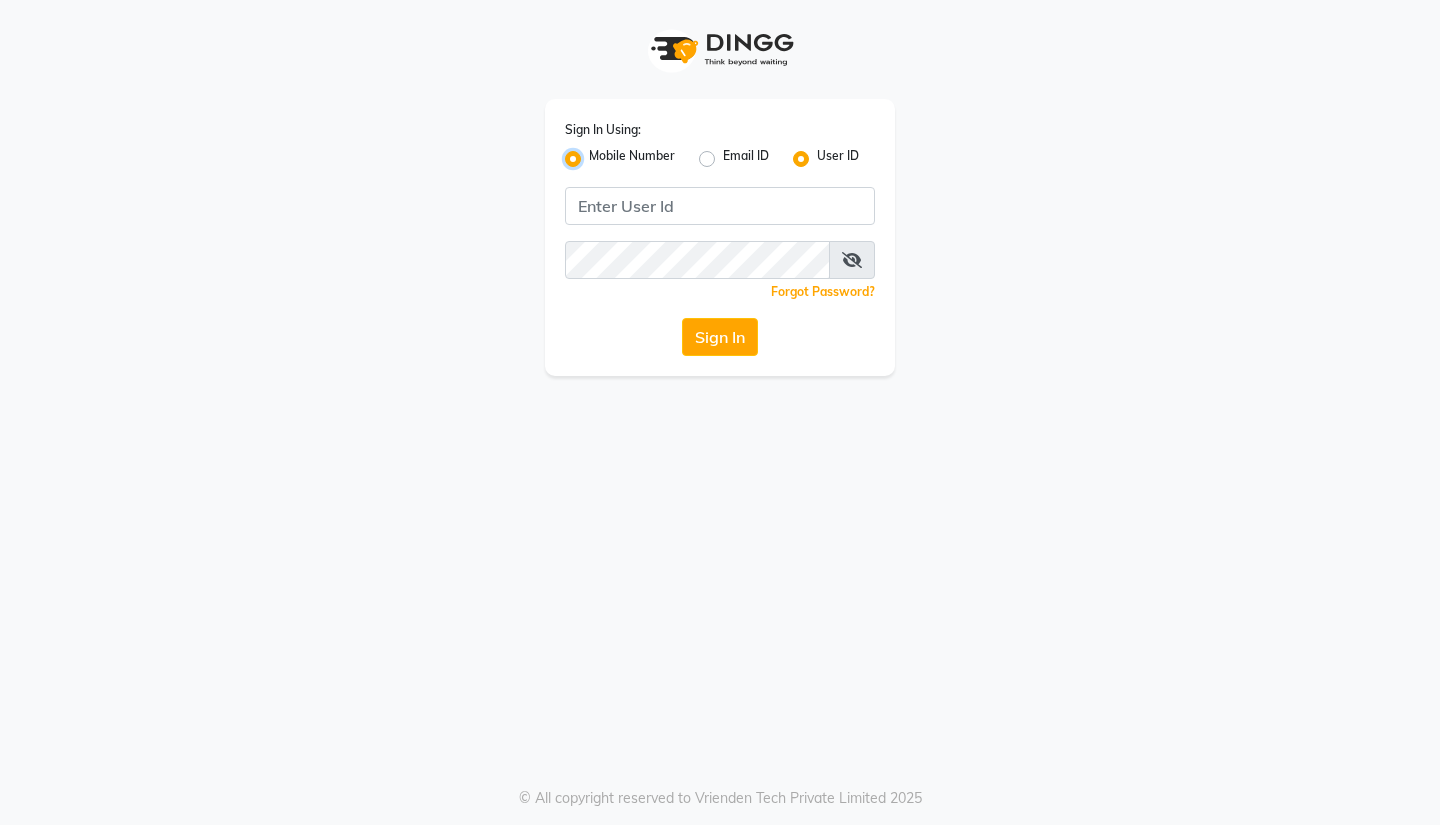 radio on "false" 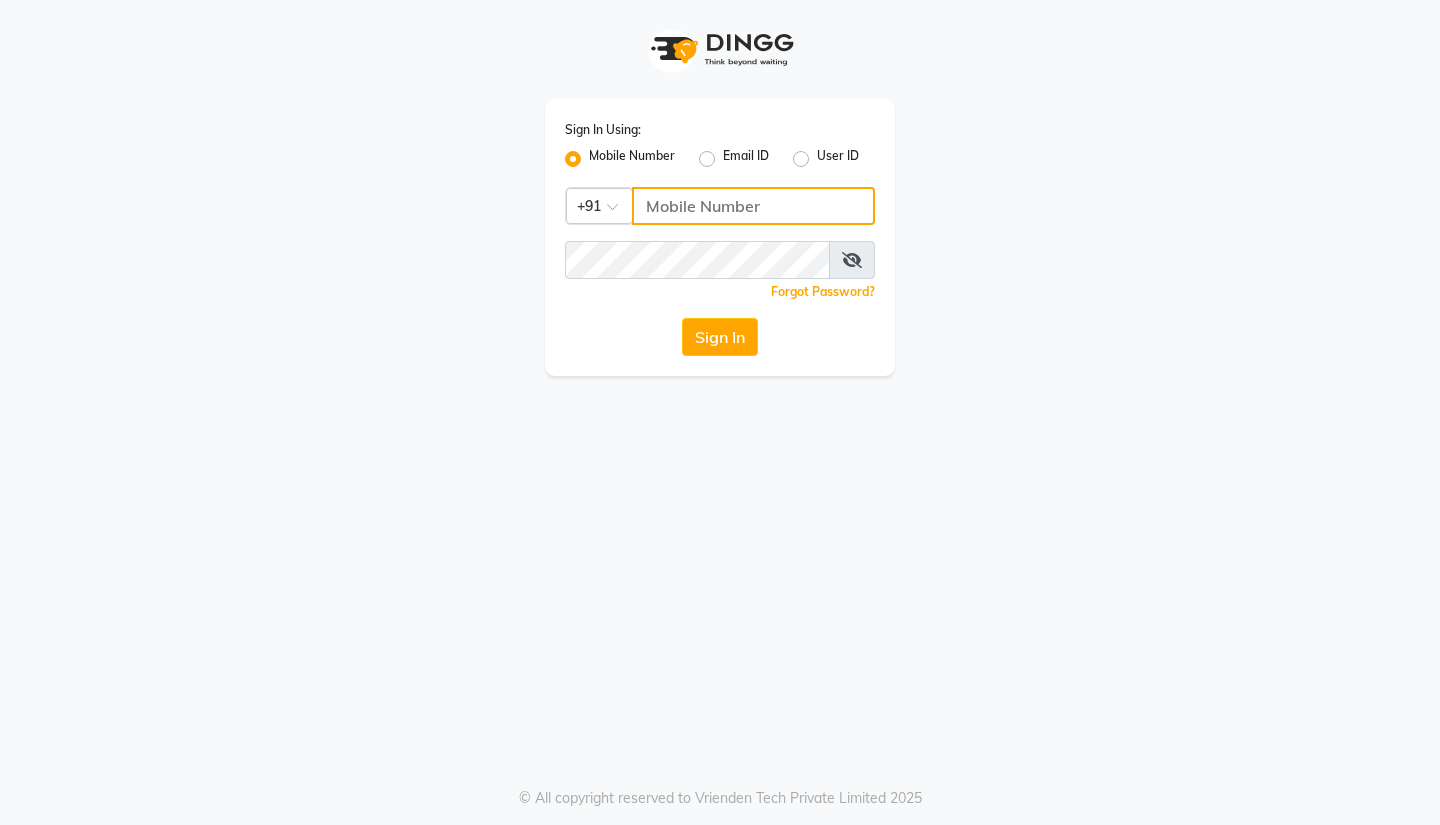 click 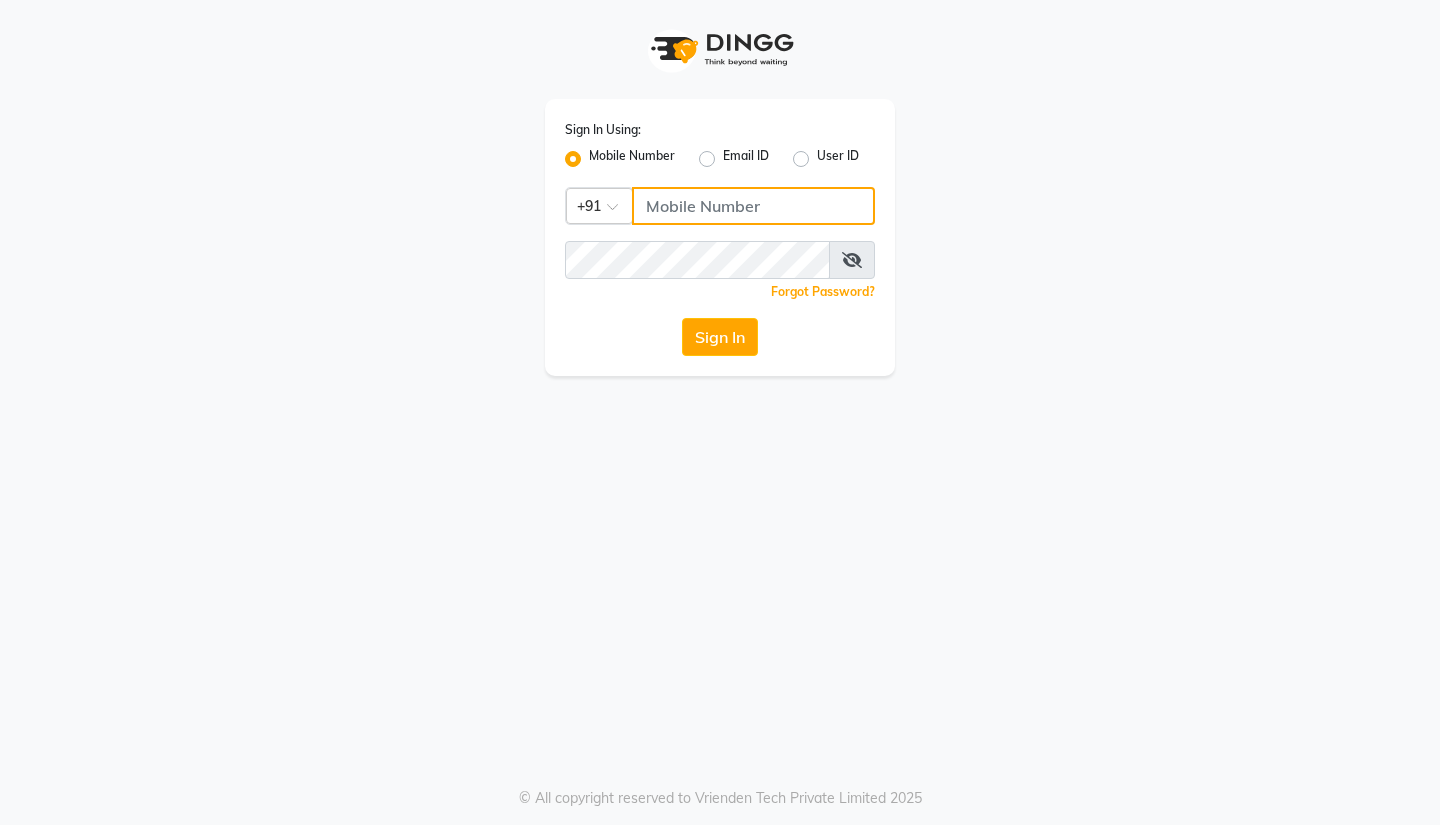 click 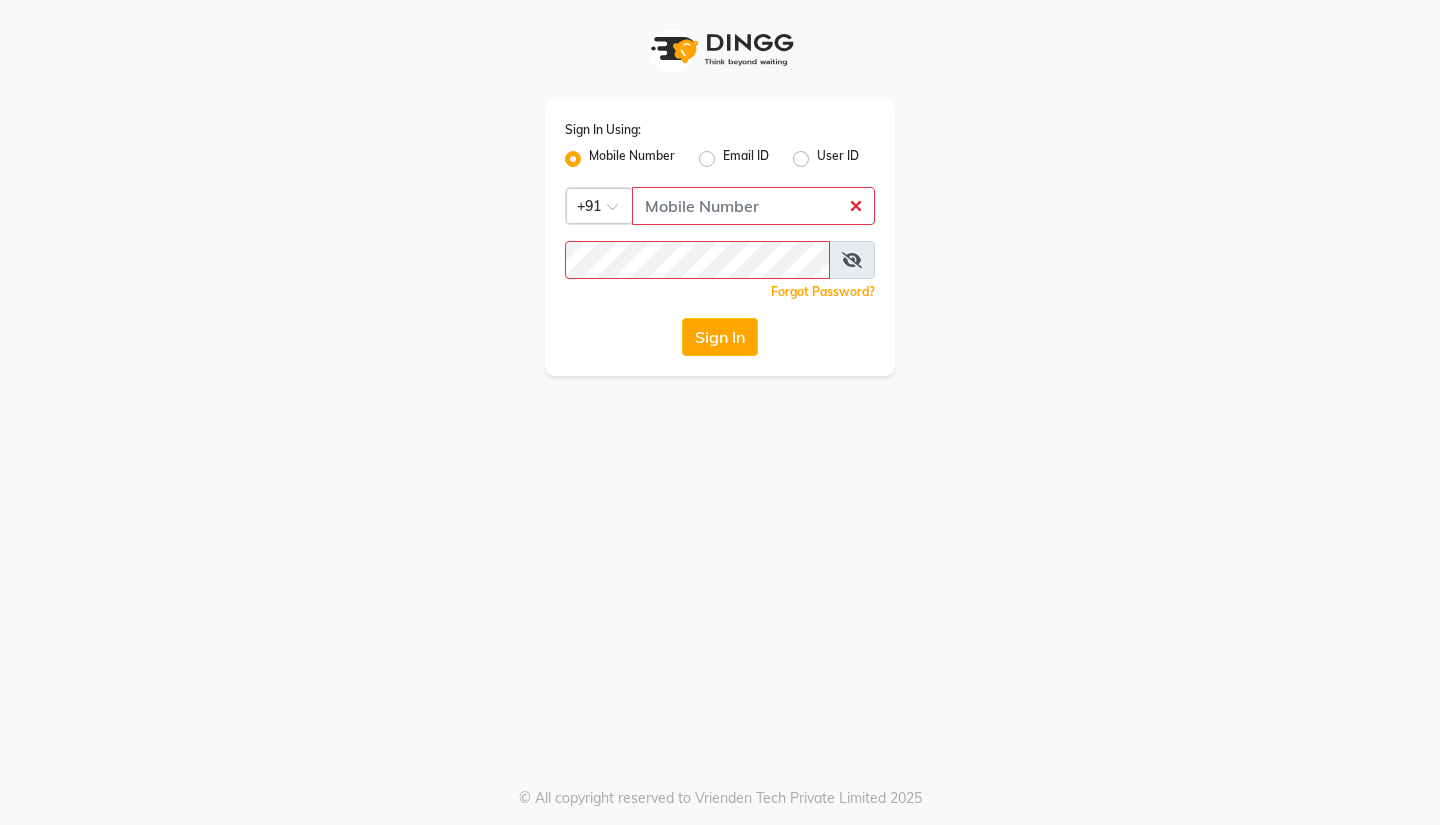 click on "Email ID" 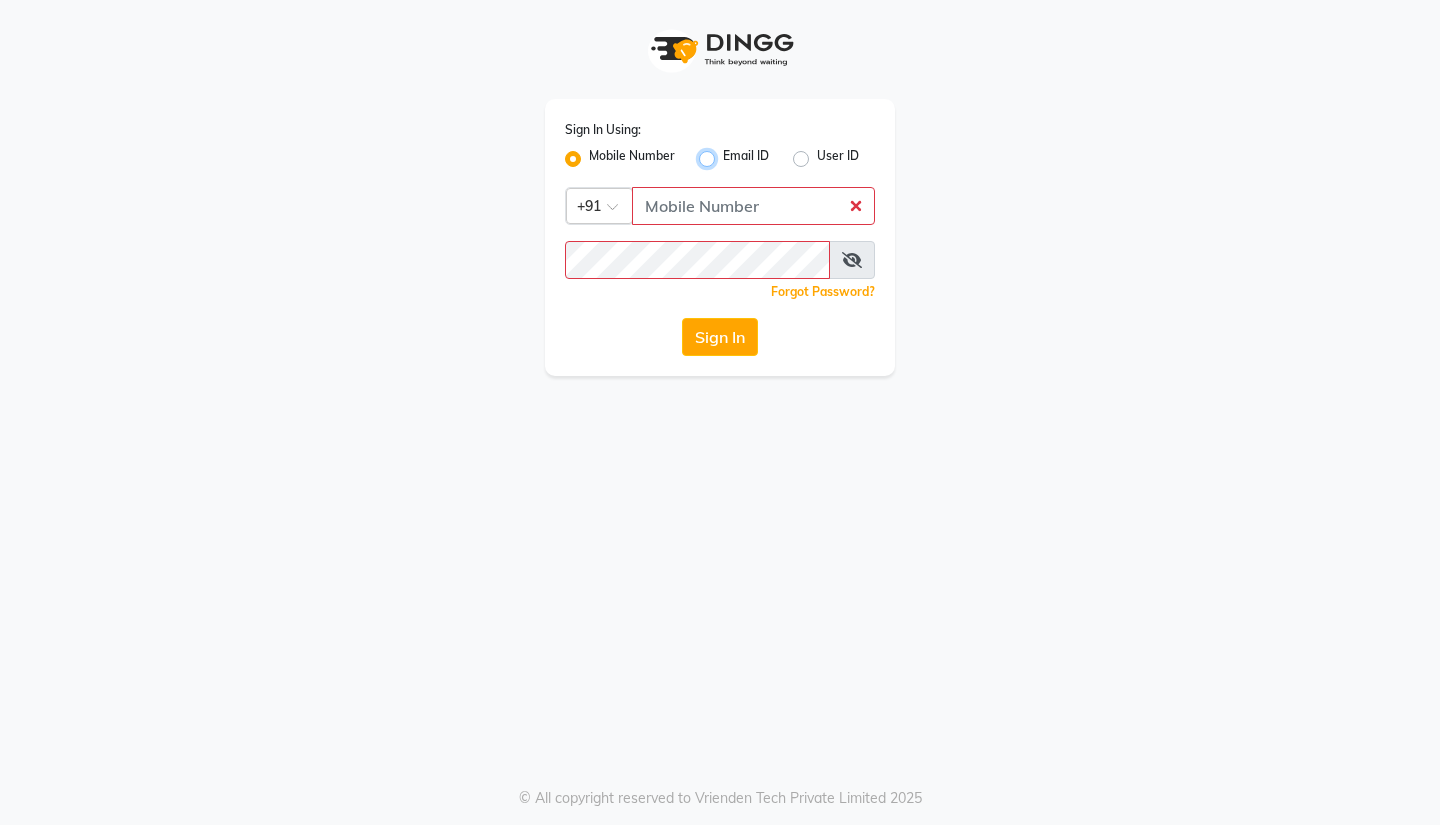 radio on "true" 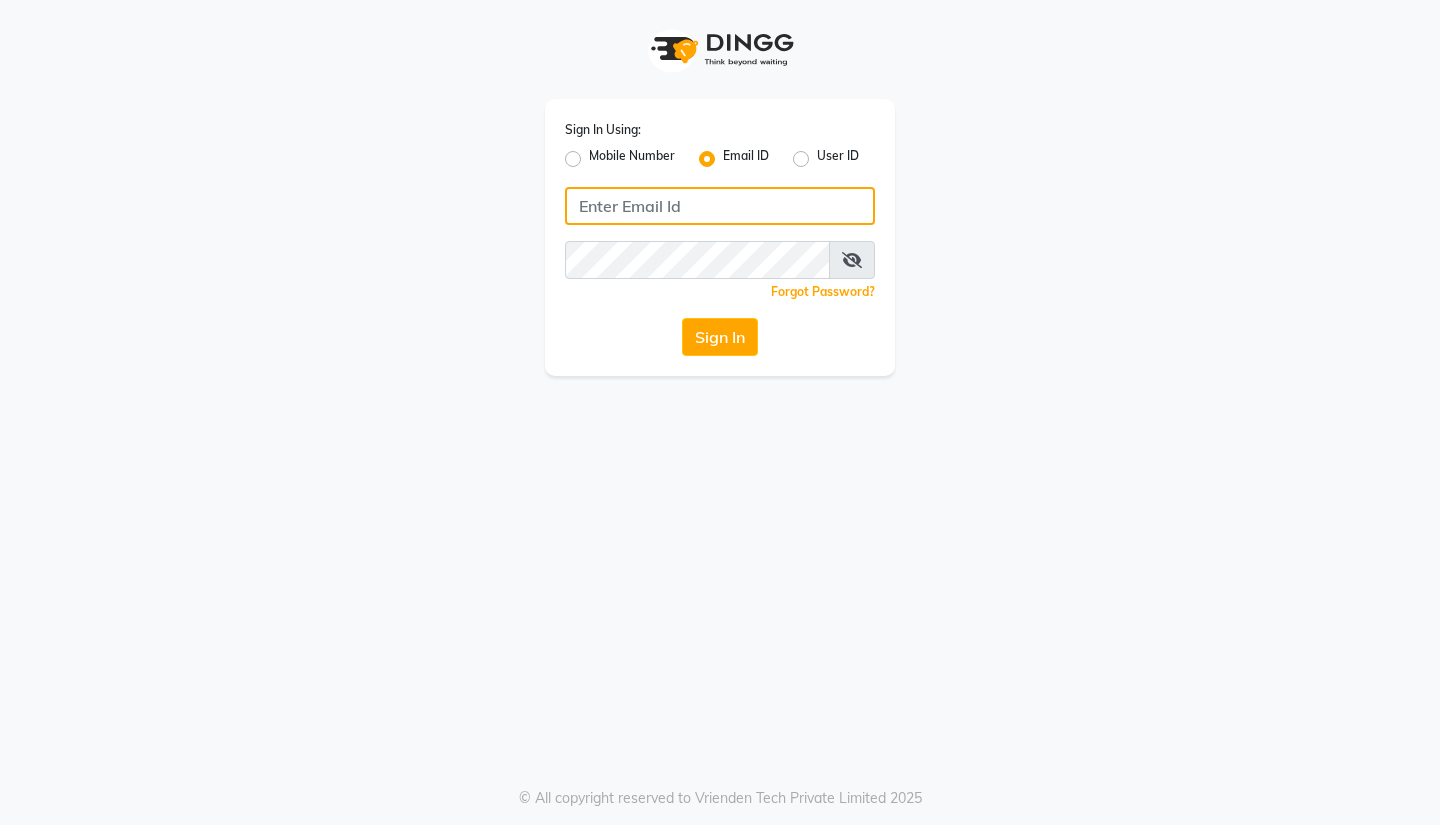 click 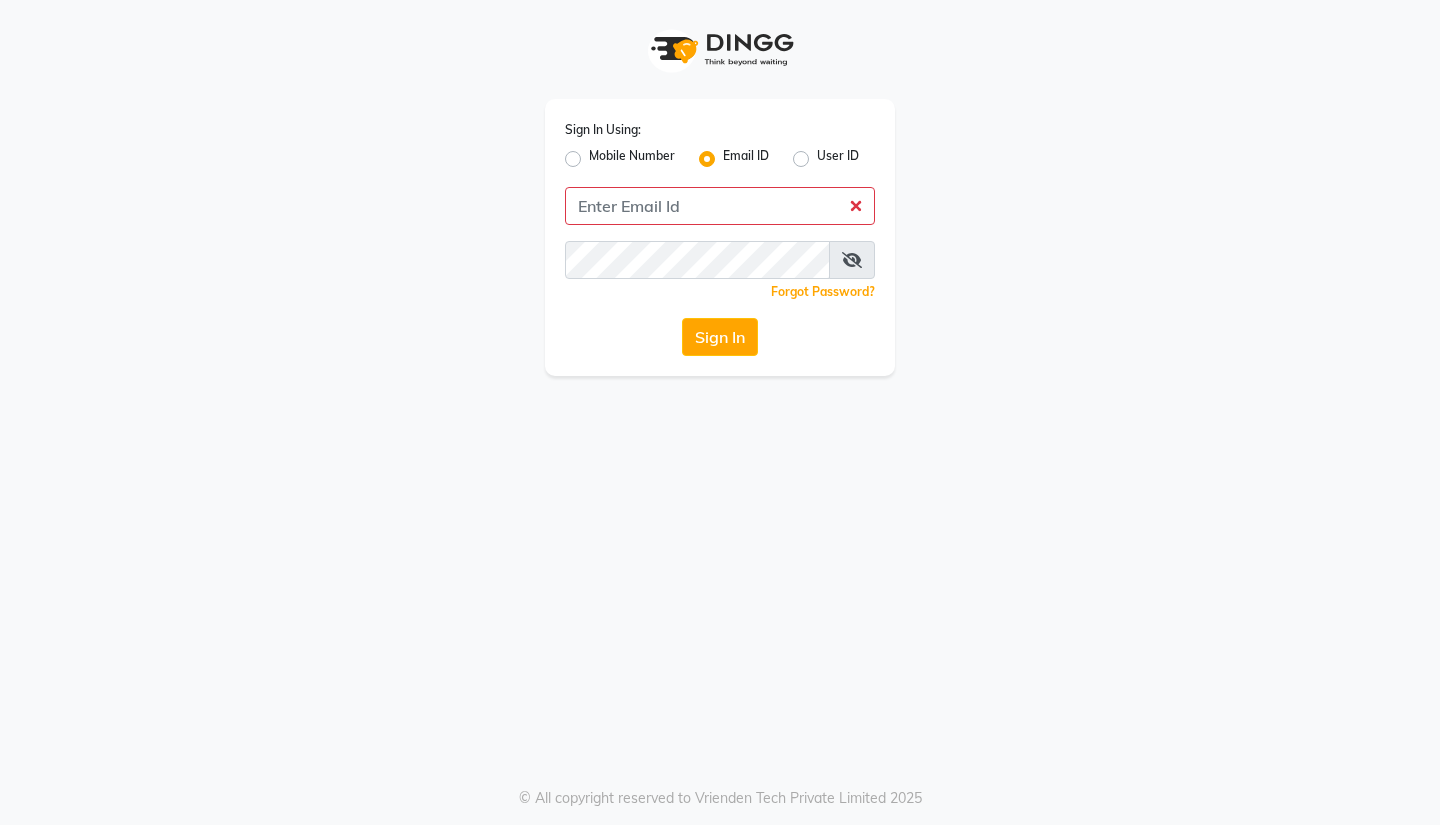click on "Mobile Number" 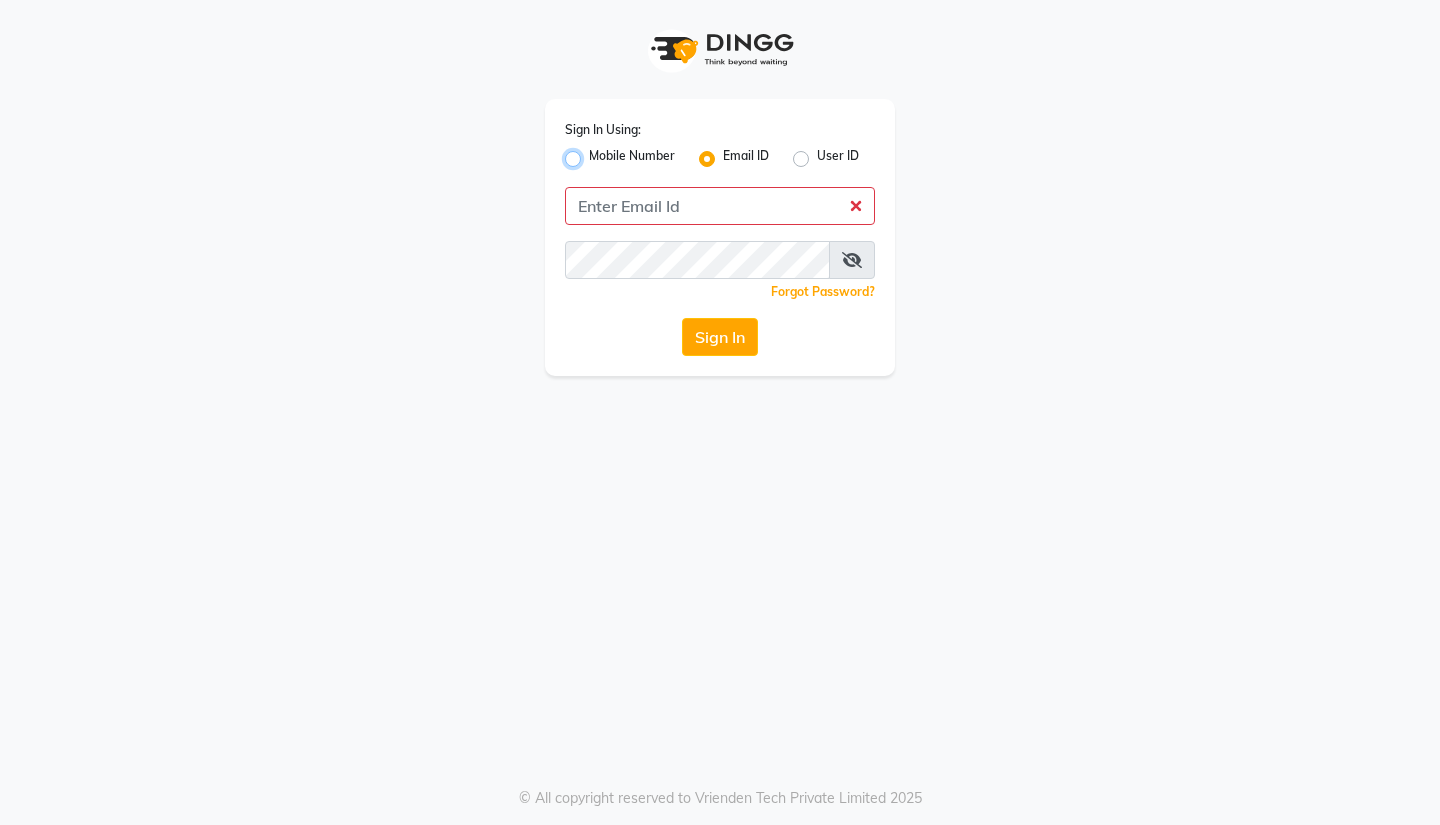 radio on "true" 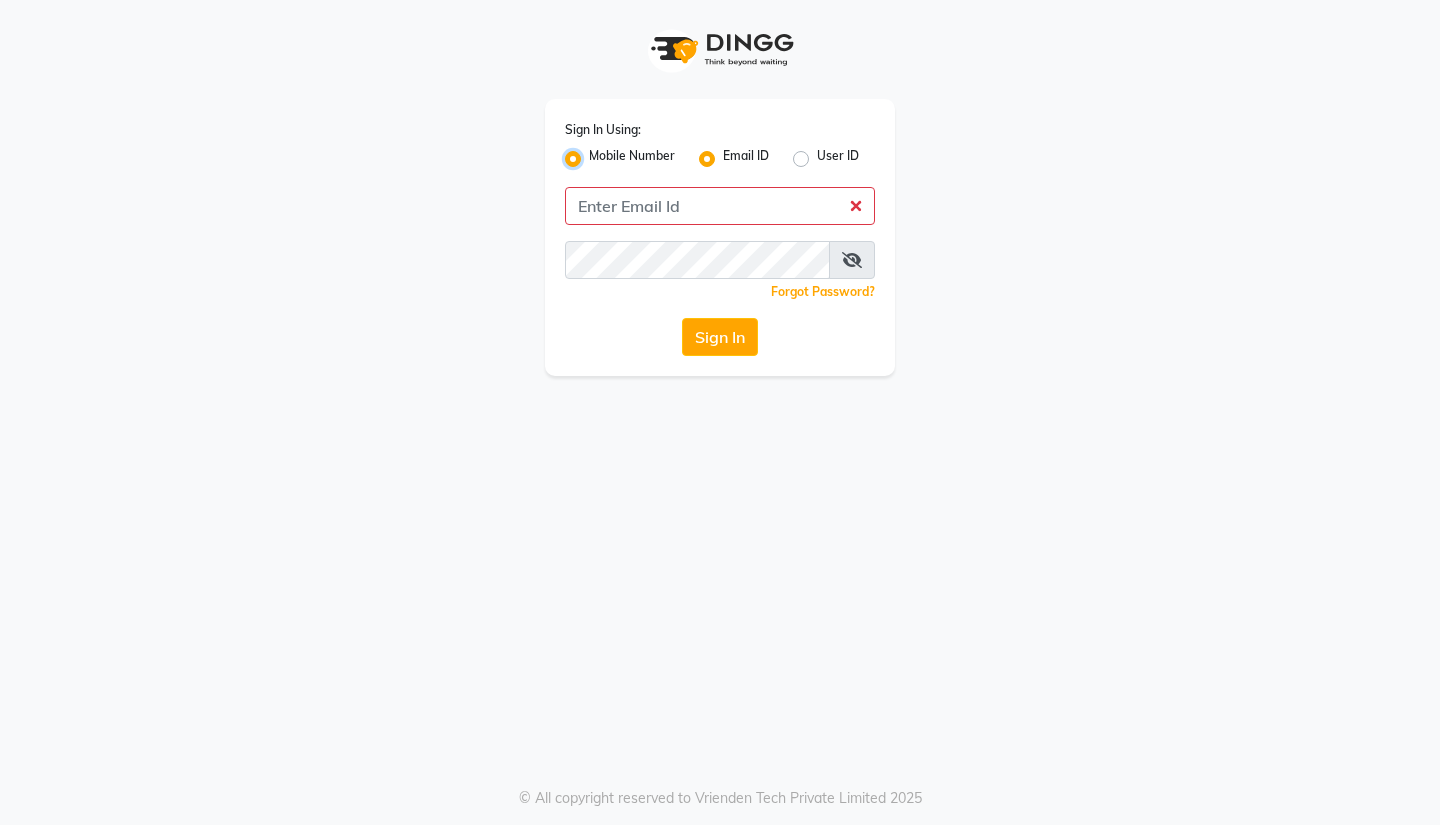 radio on "false" 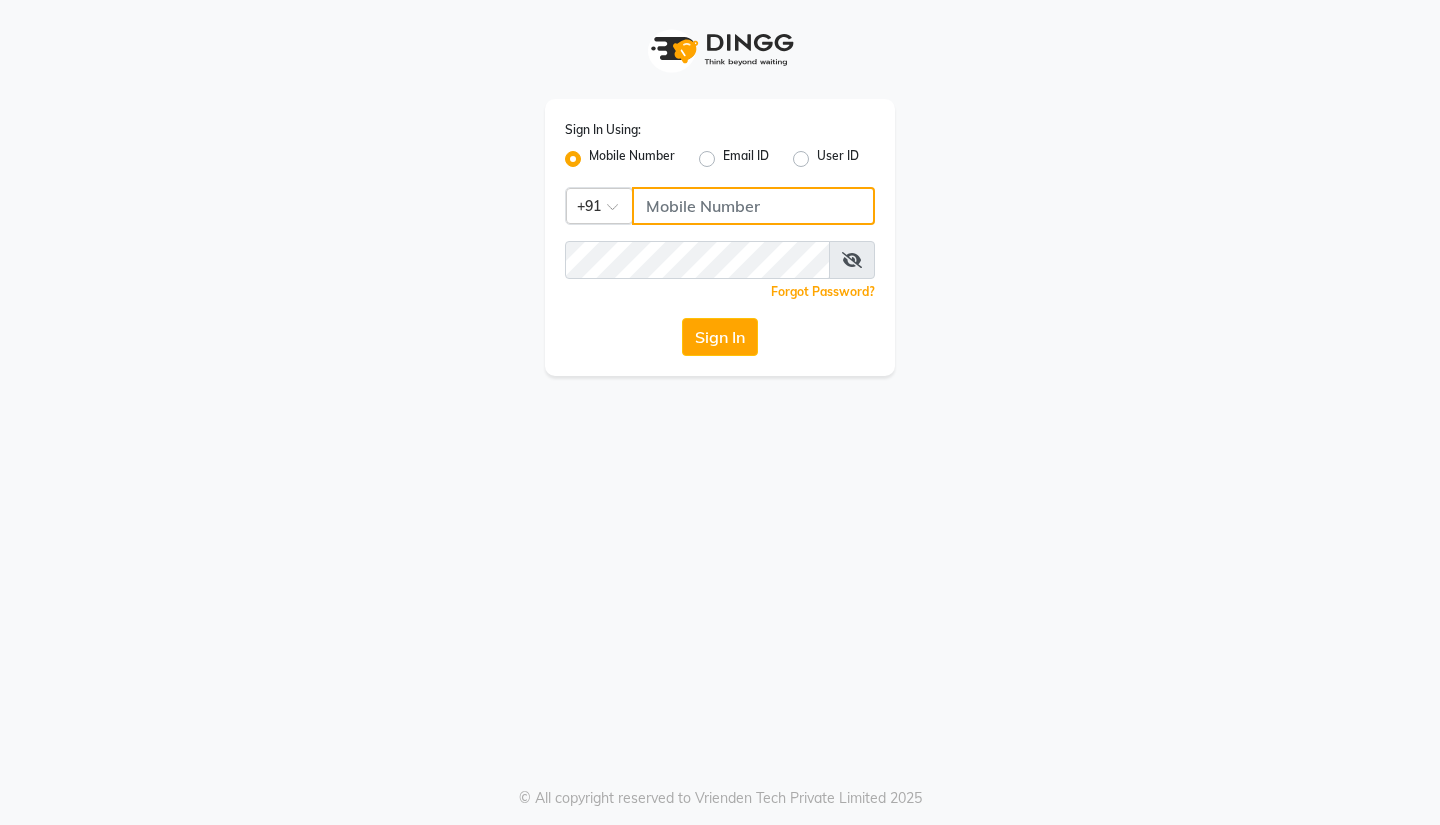 click 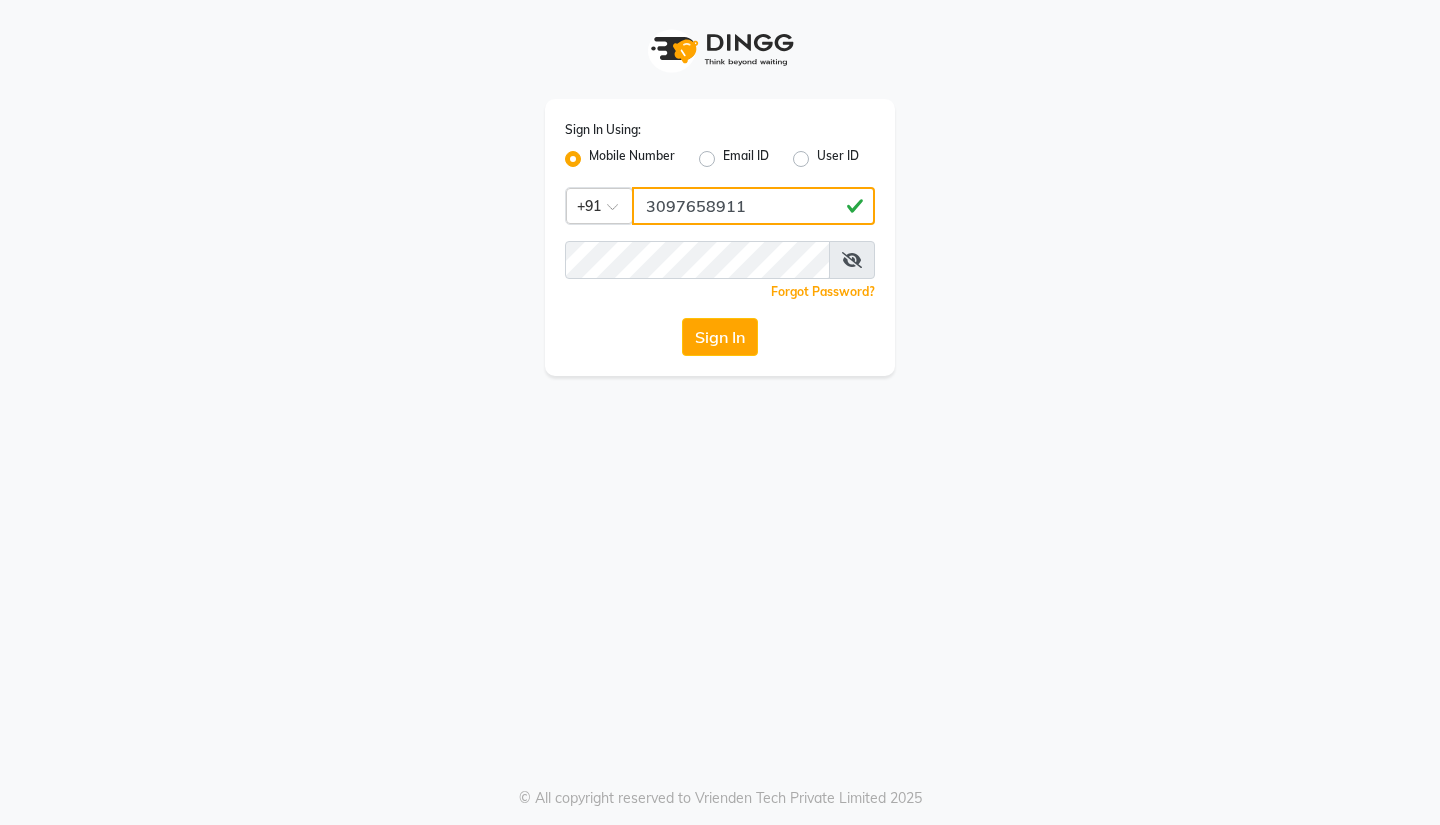 type on "3097658911" 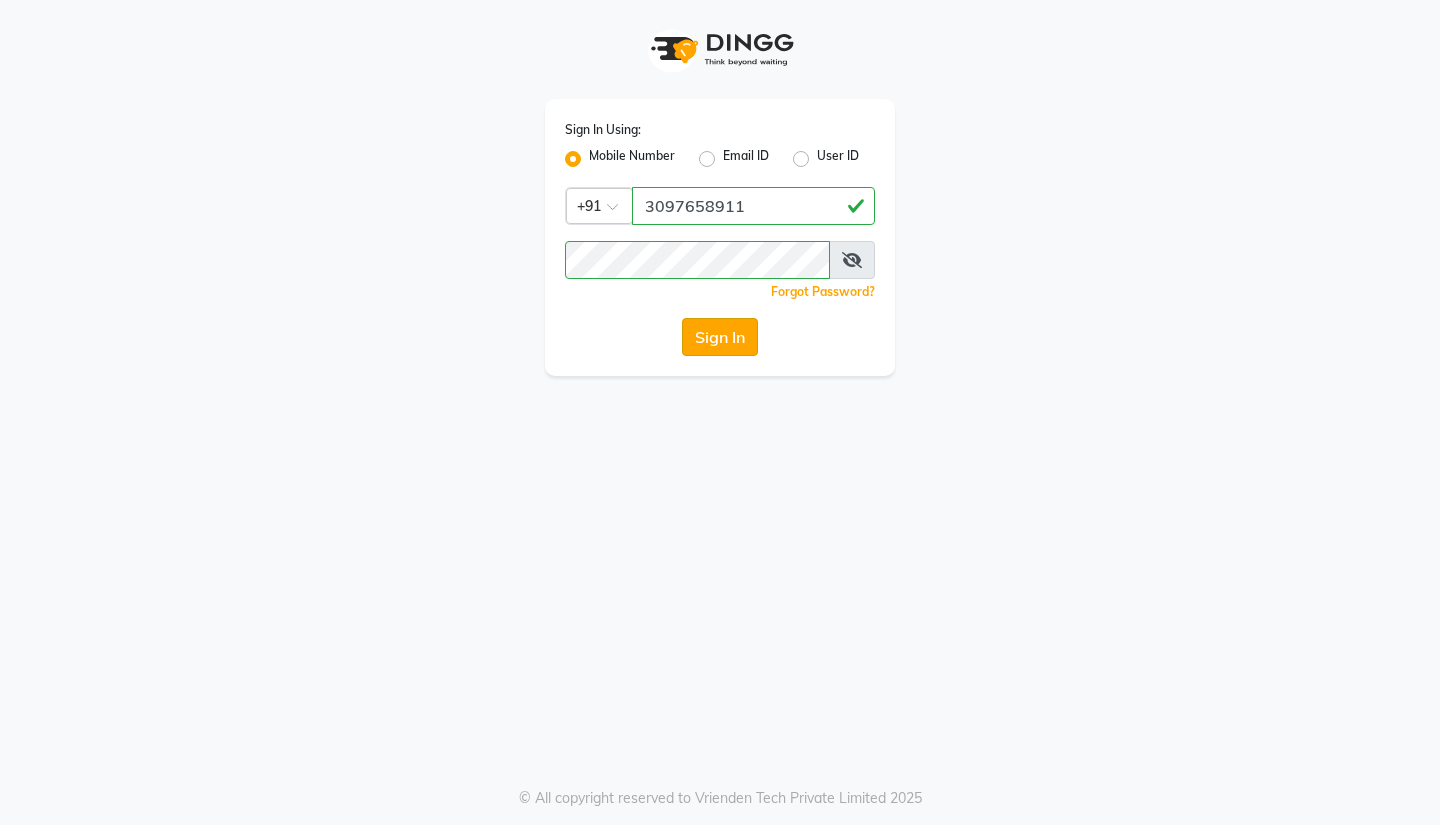 click on "Sign In" 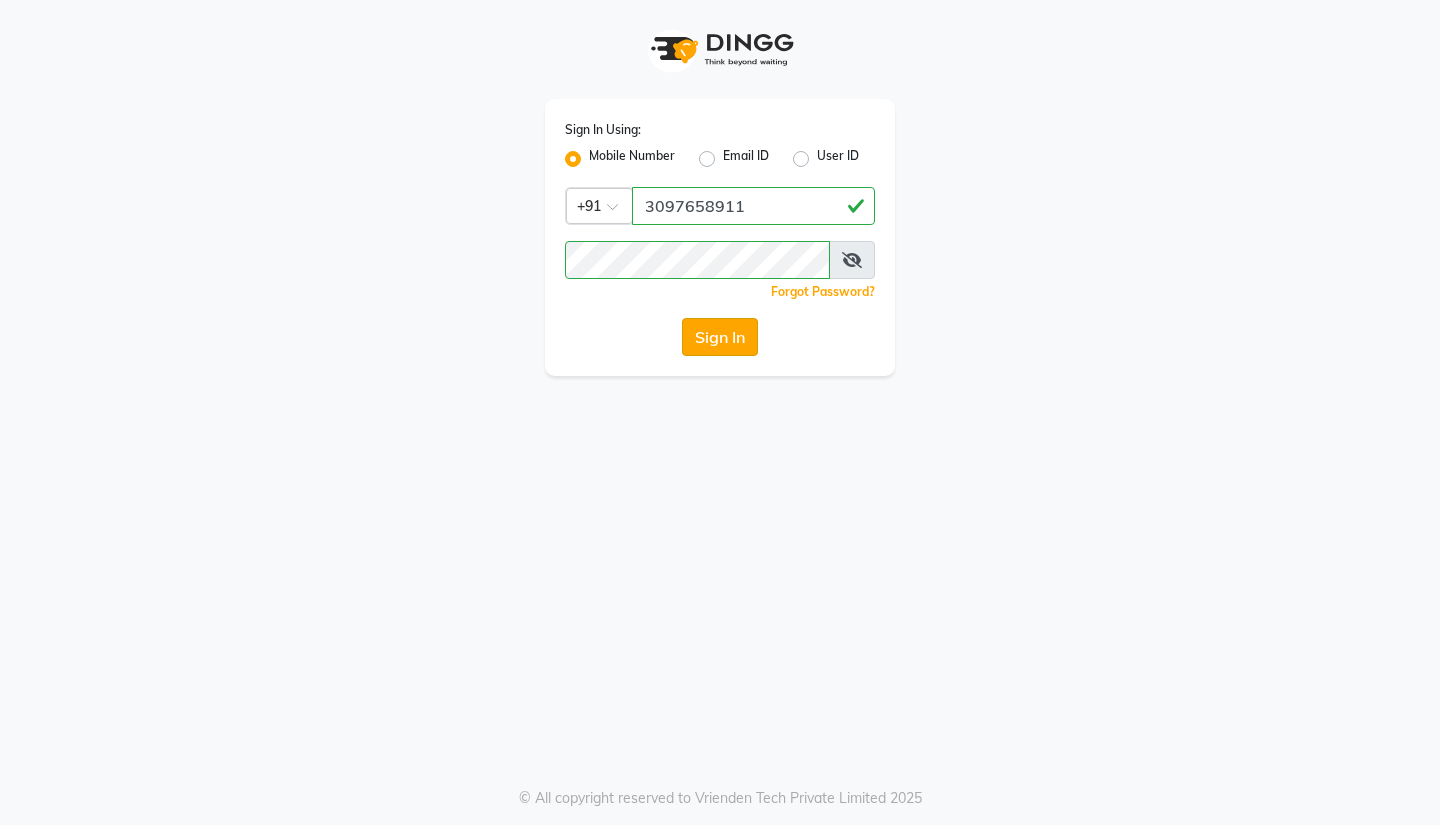click on "Sign In" 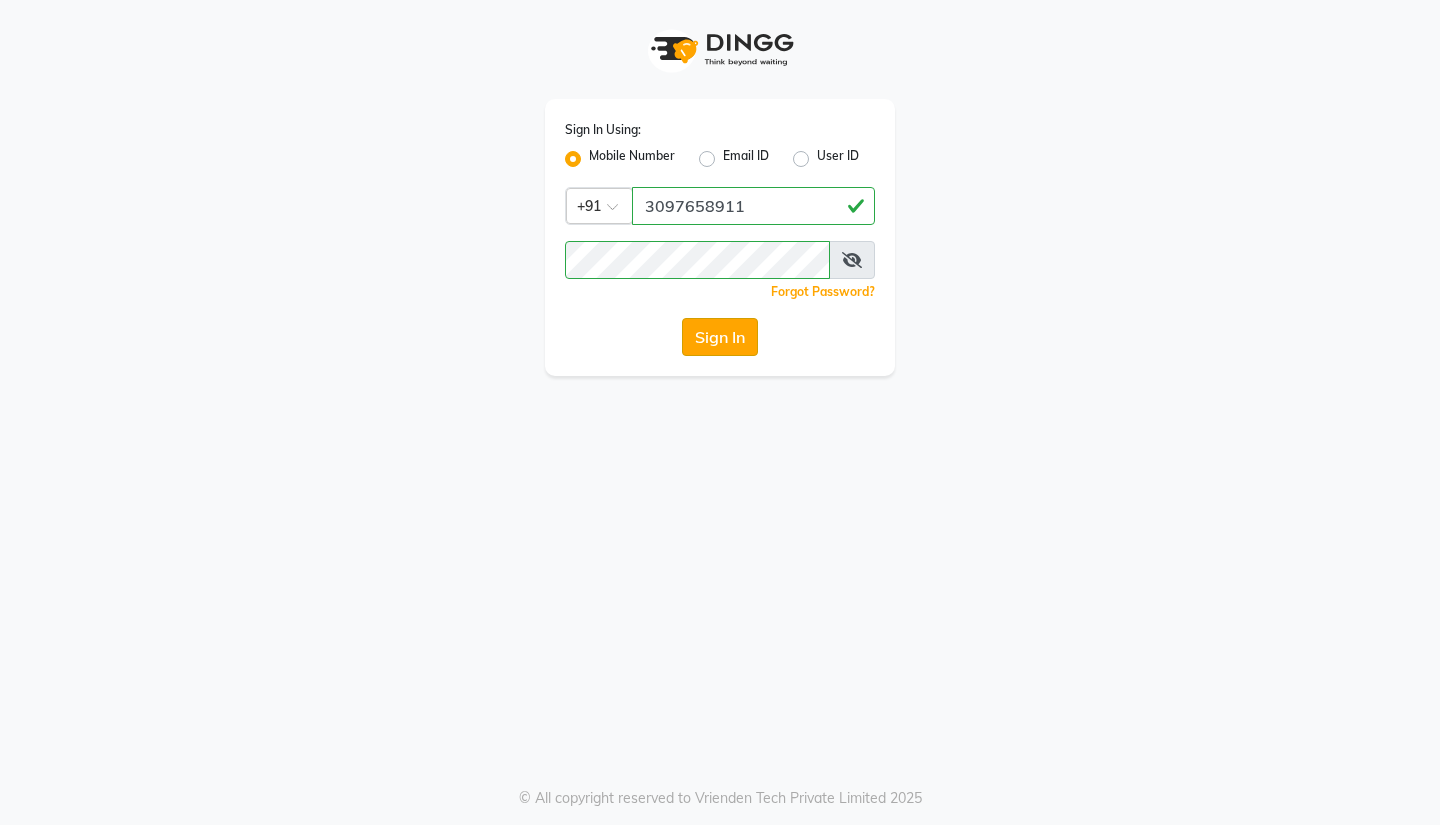 click on "Sign In" 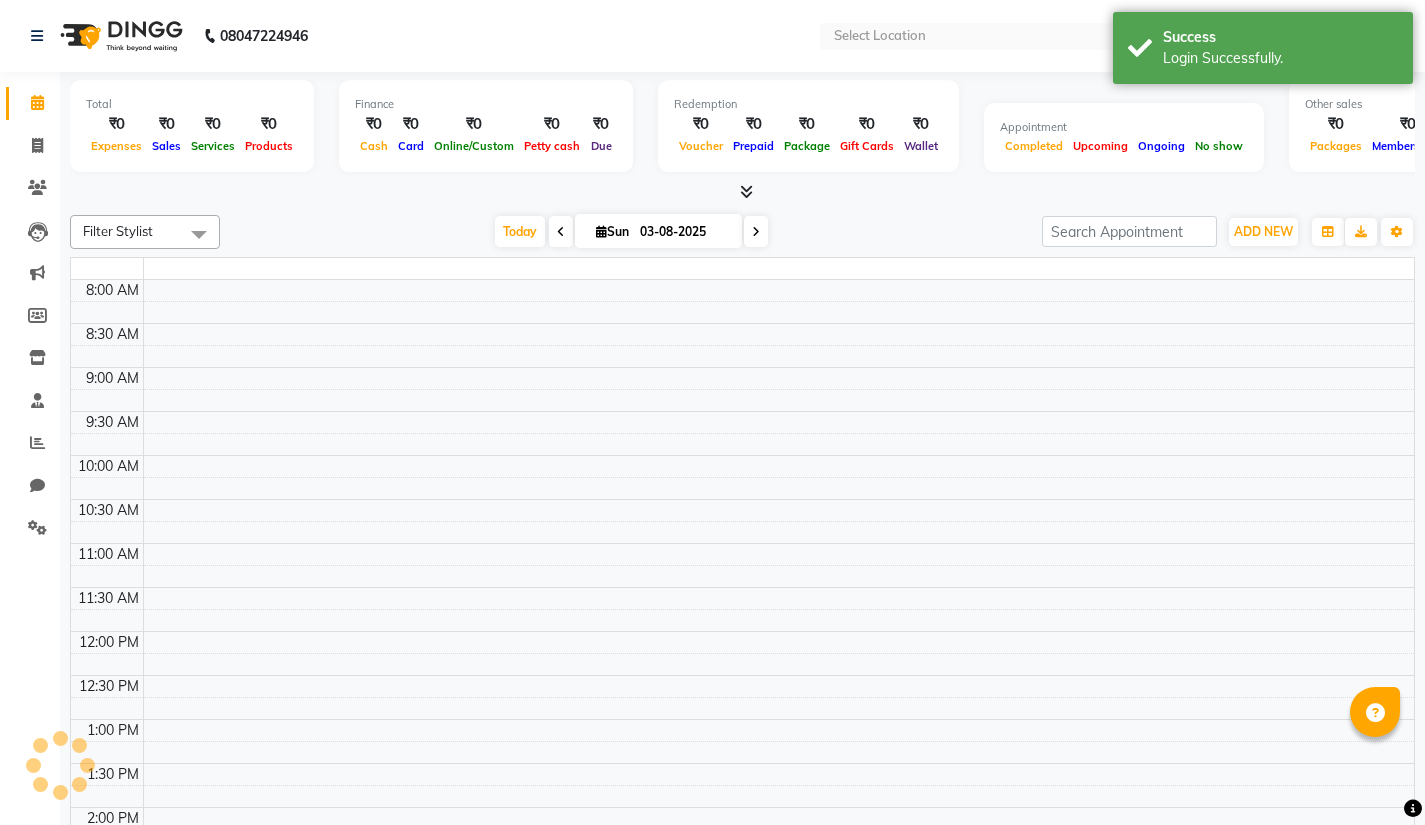 select on "en" 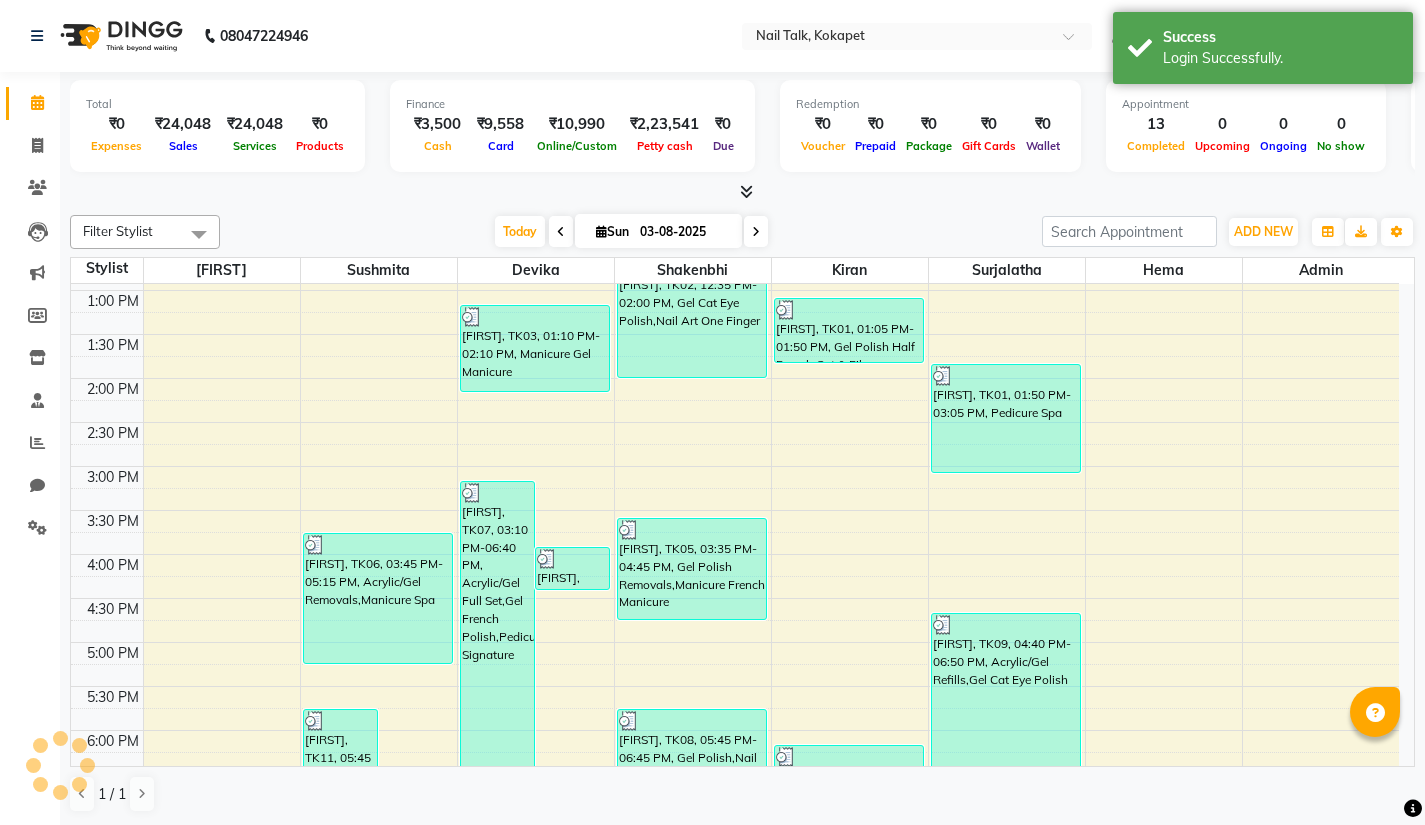 scroll, scrollTop: 0, scrollLeft: 0, axis: both 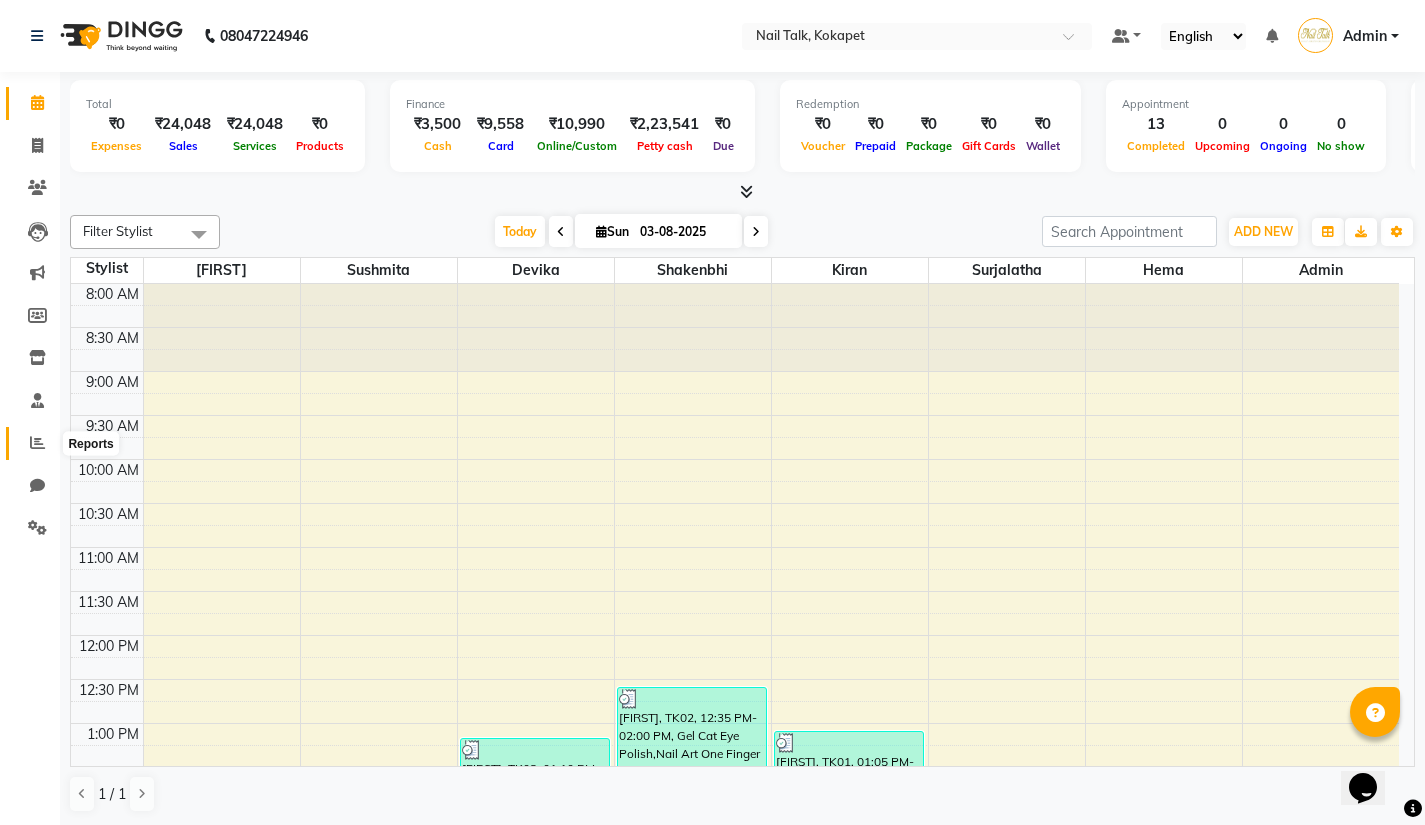 click 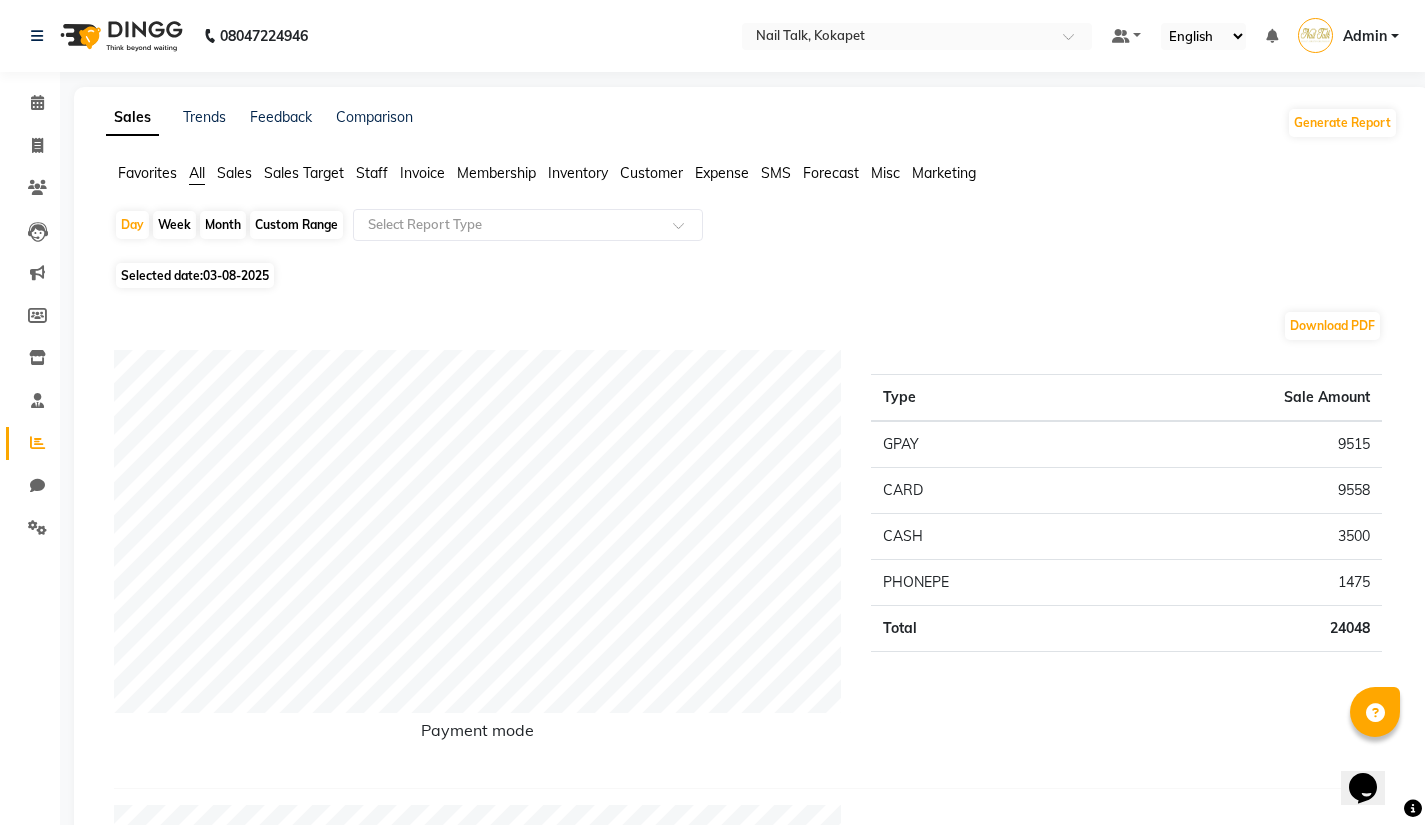 click on "Custom Range" 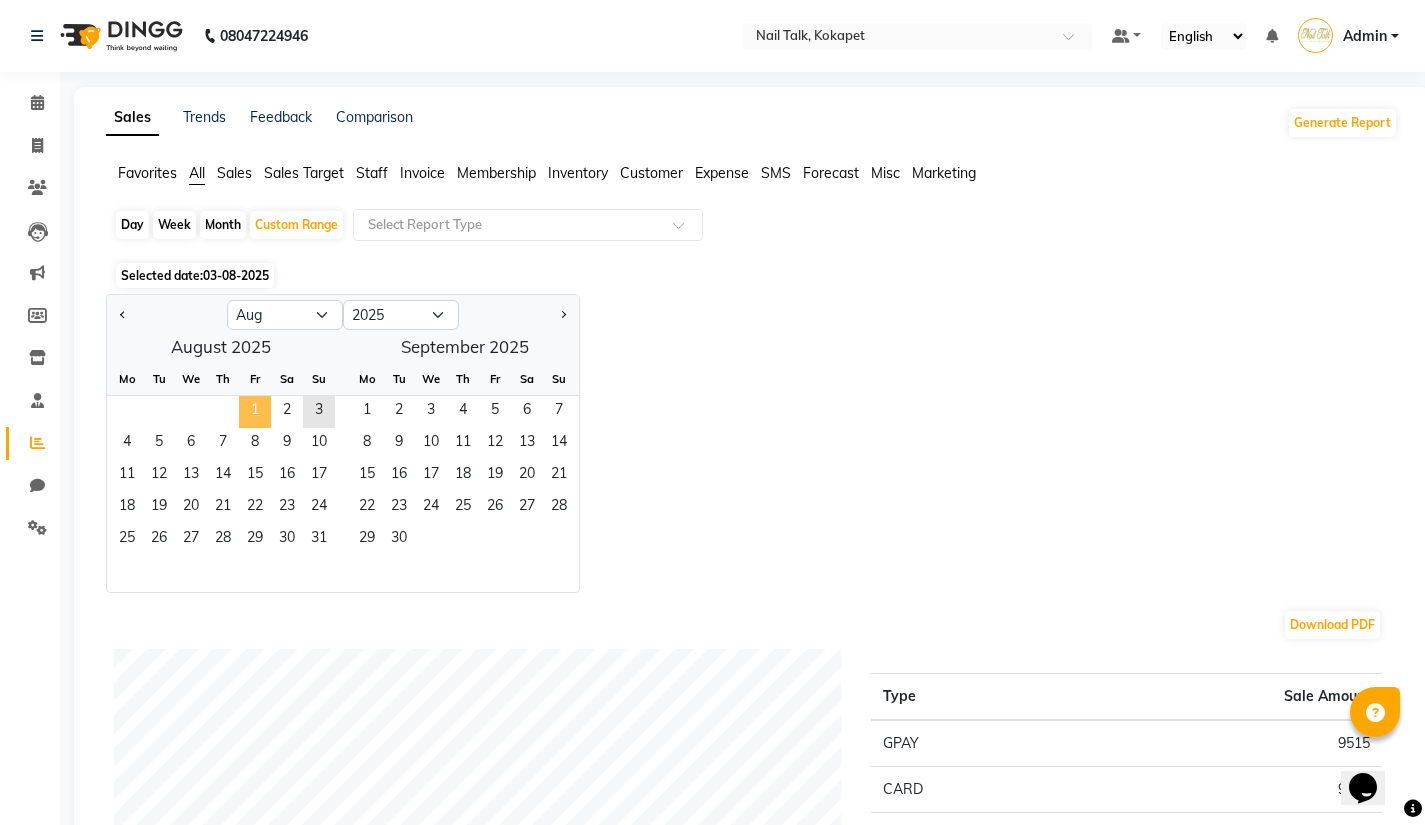 click on "1" 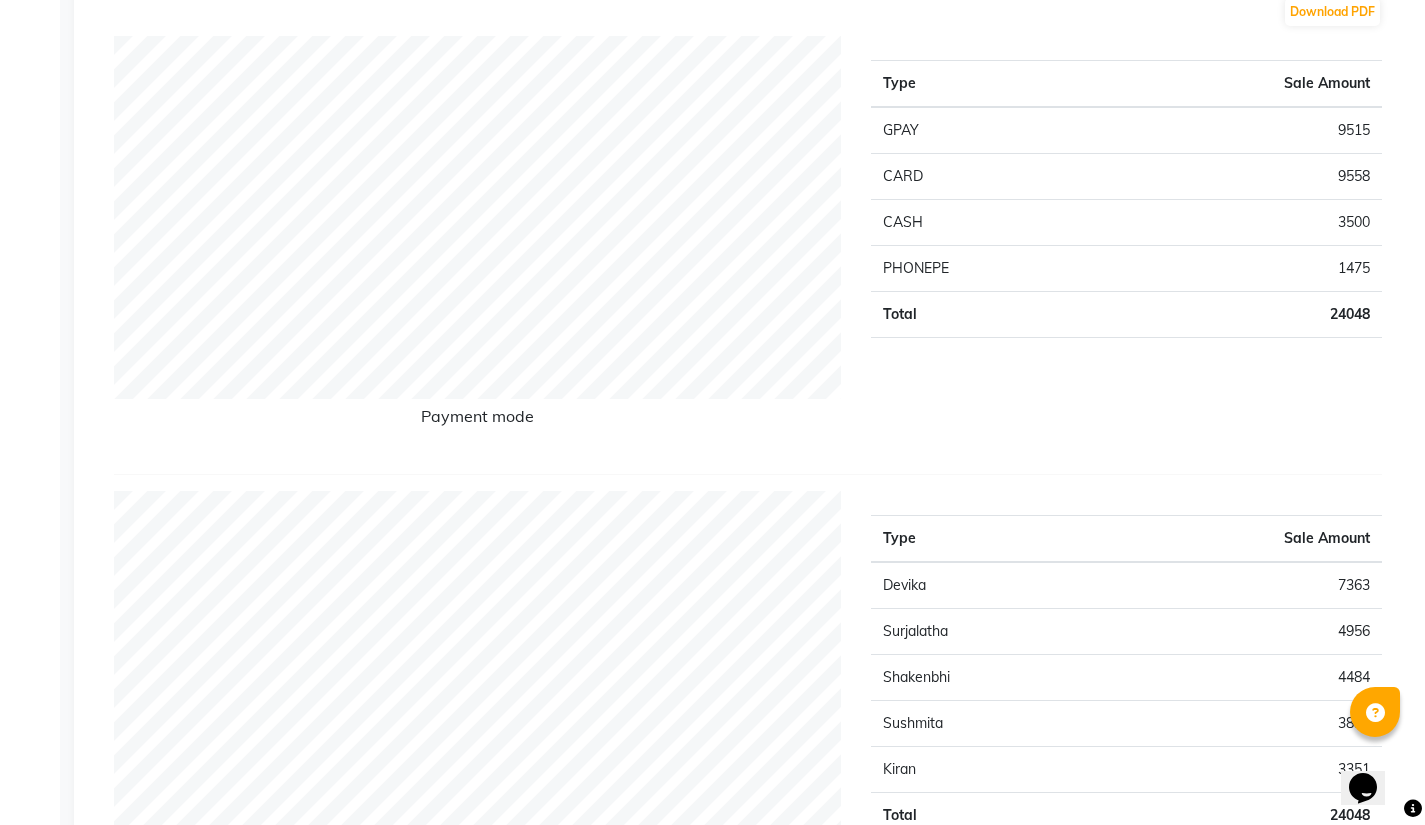 scroll, scrollTop: 666, scrollLeft: 0, axis: vertical 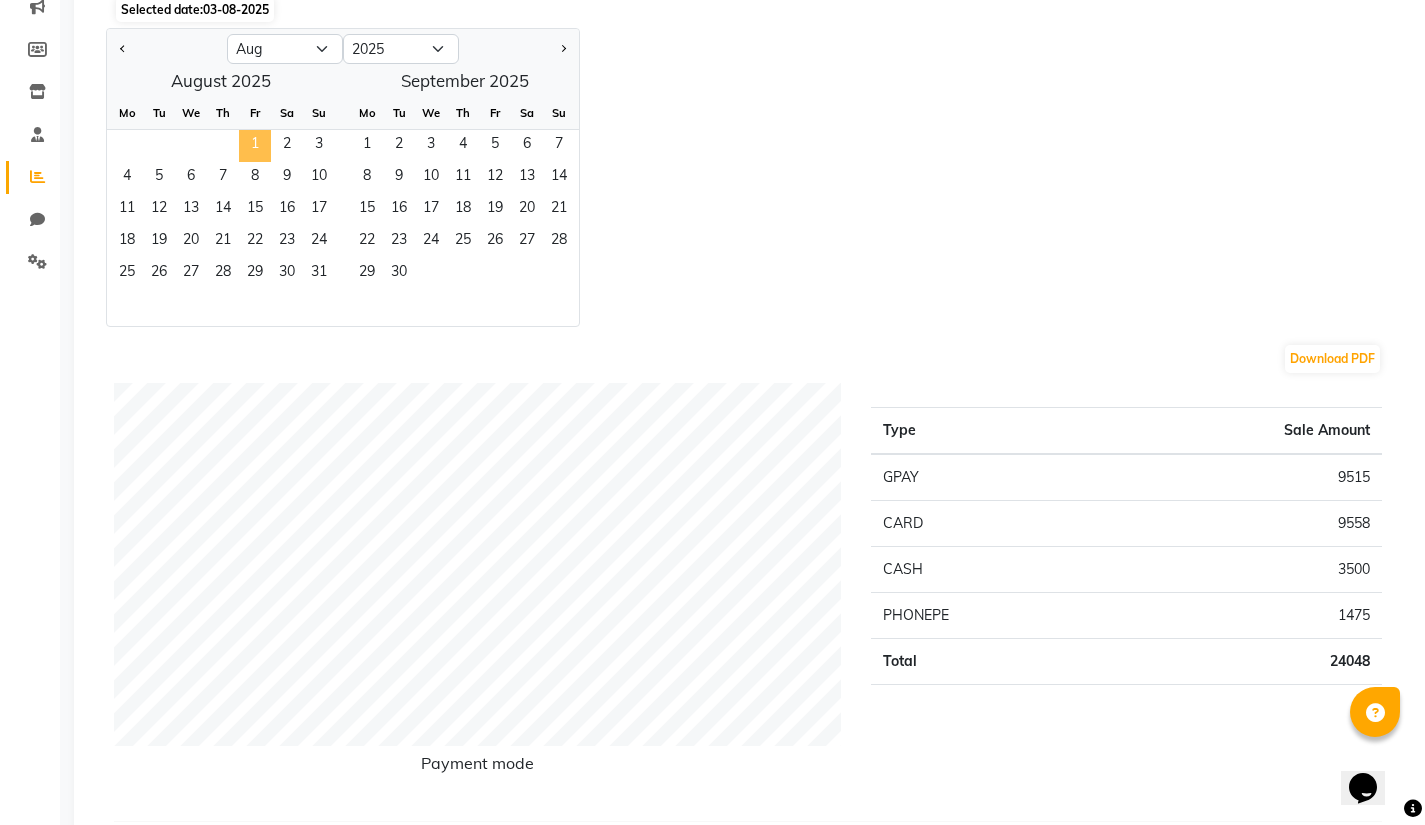click on "1" 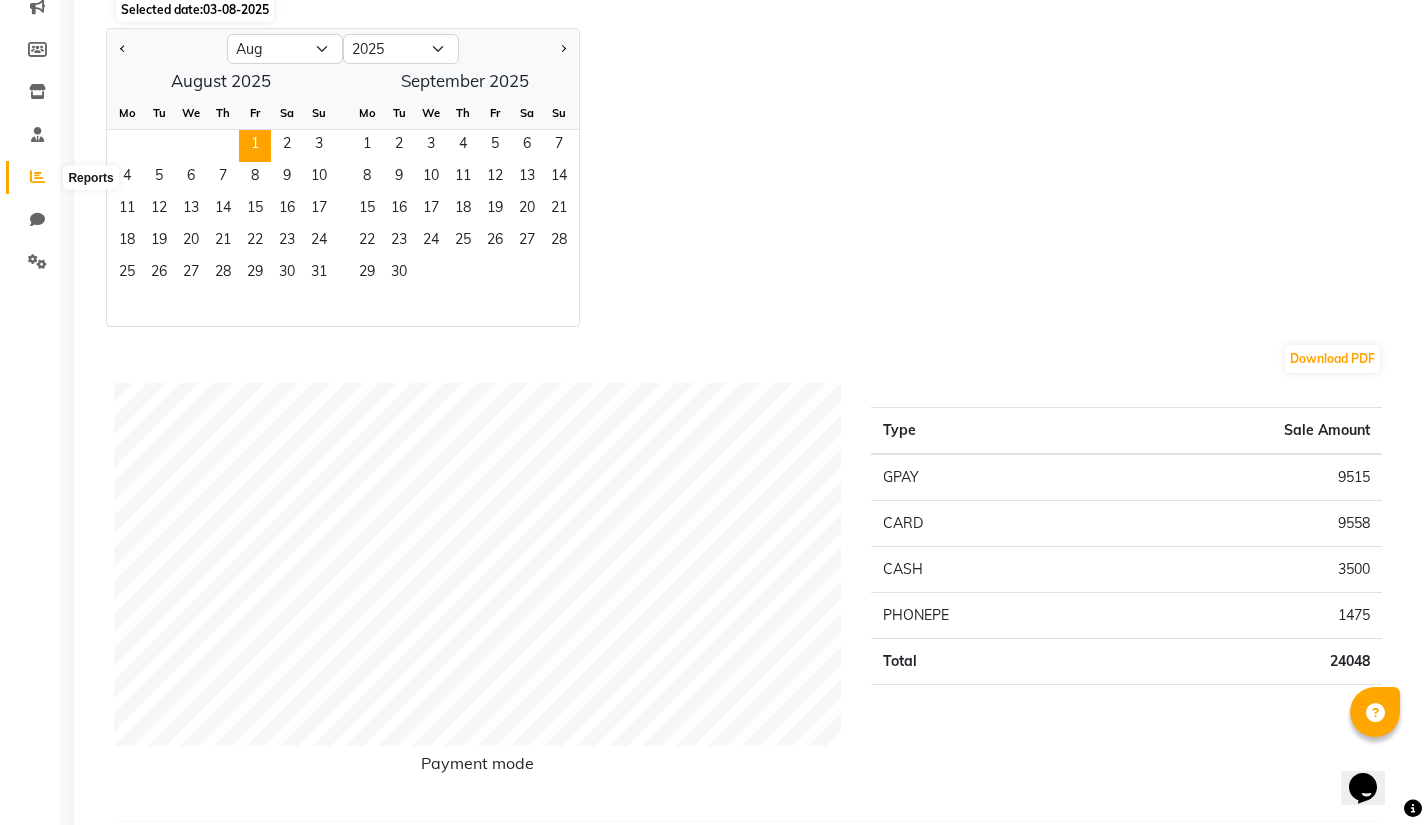 click 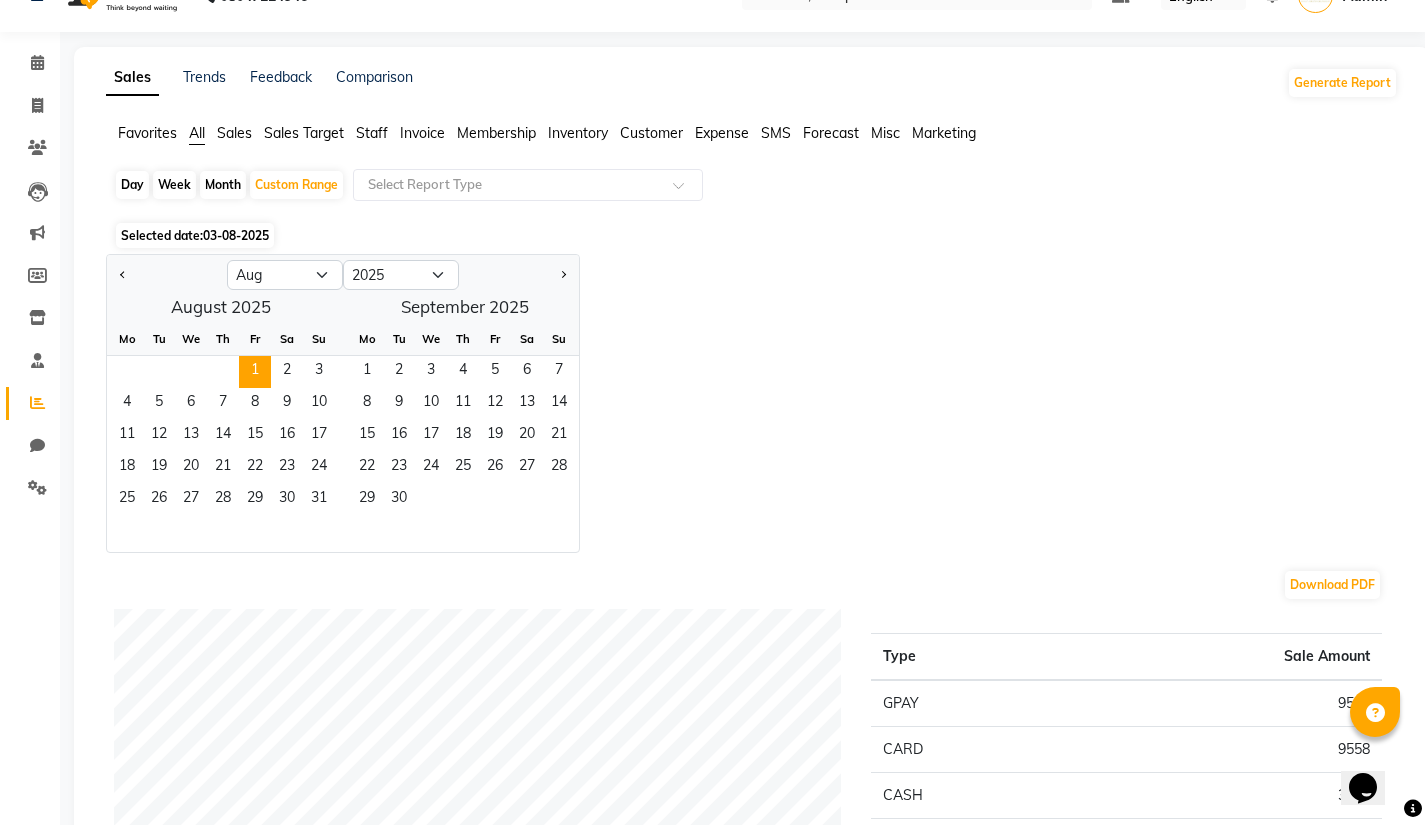 scroll, scrollTop: 0, scrollLeft: 0, axis: both 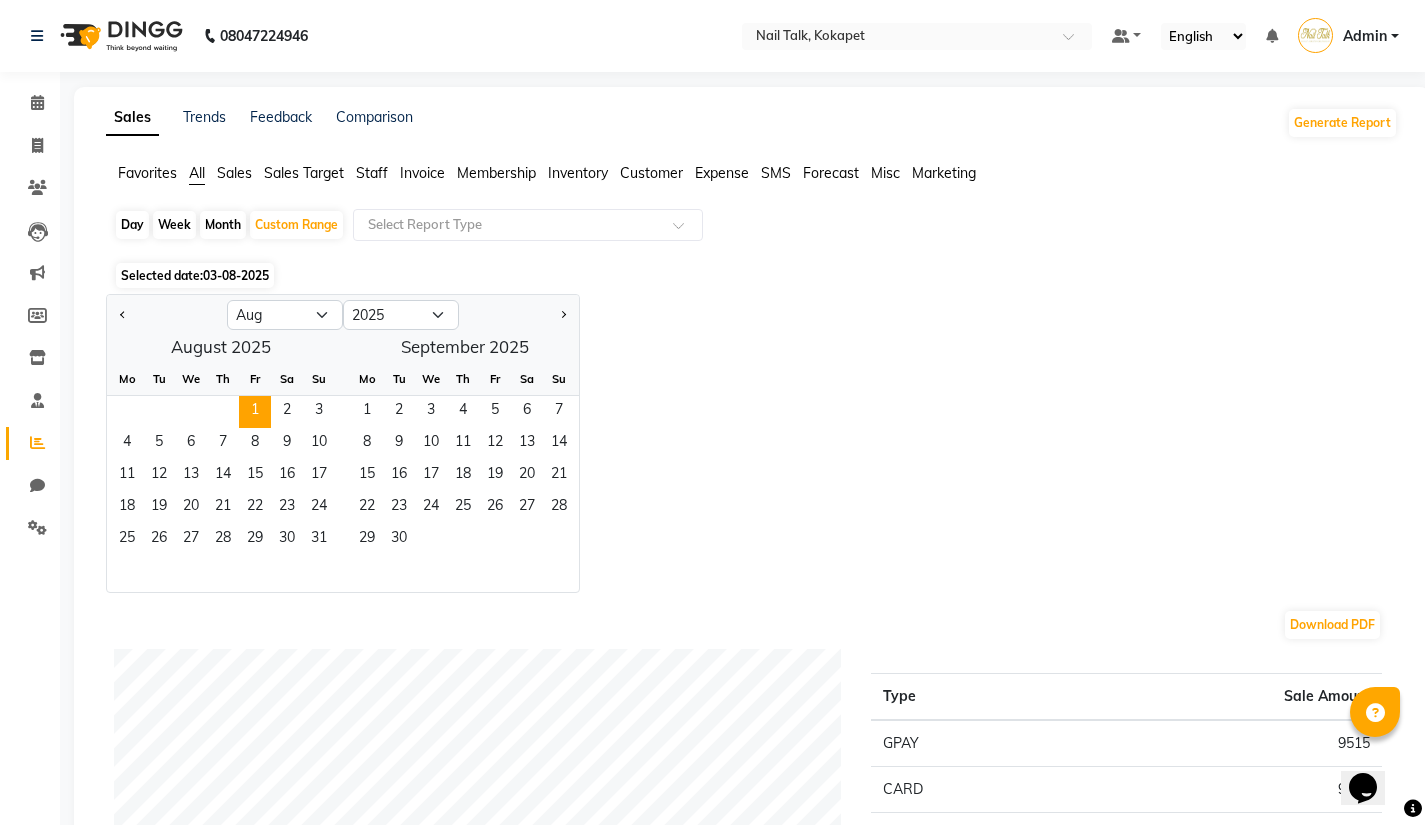 click on "Day" 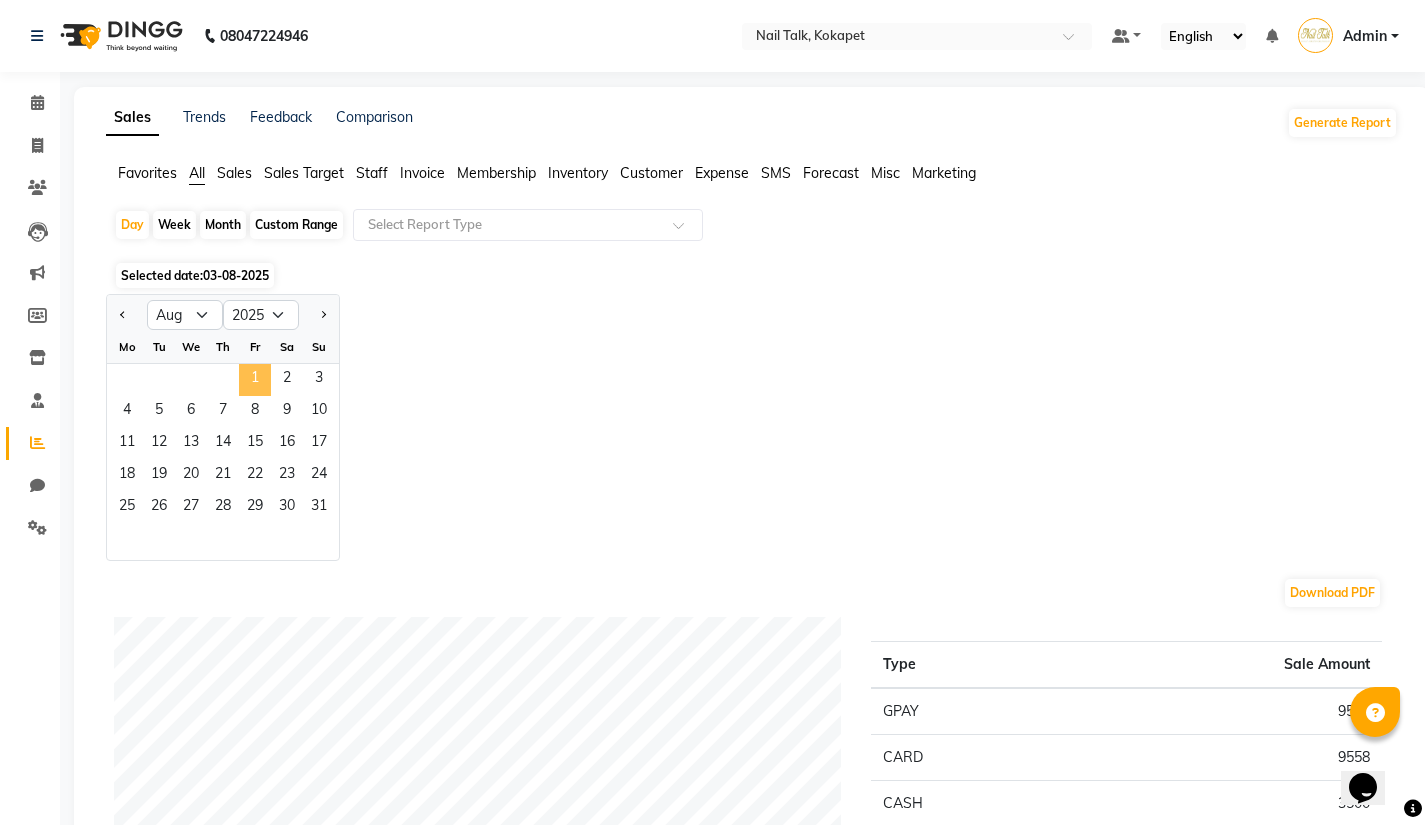 click on "1" 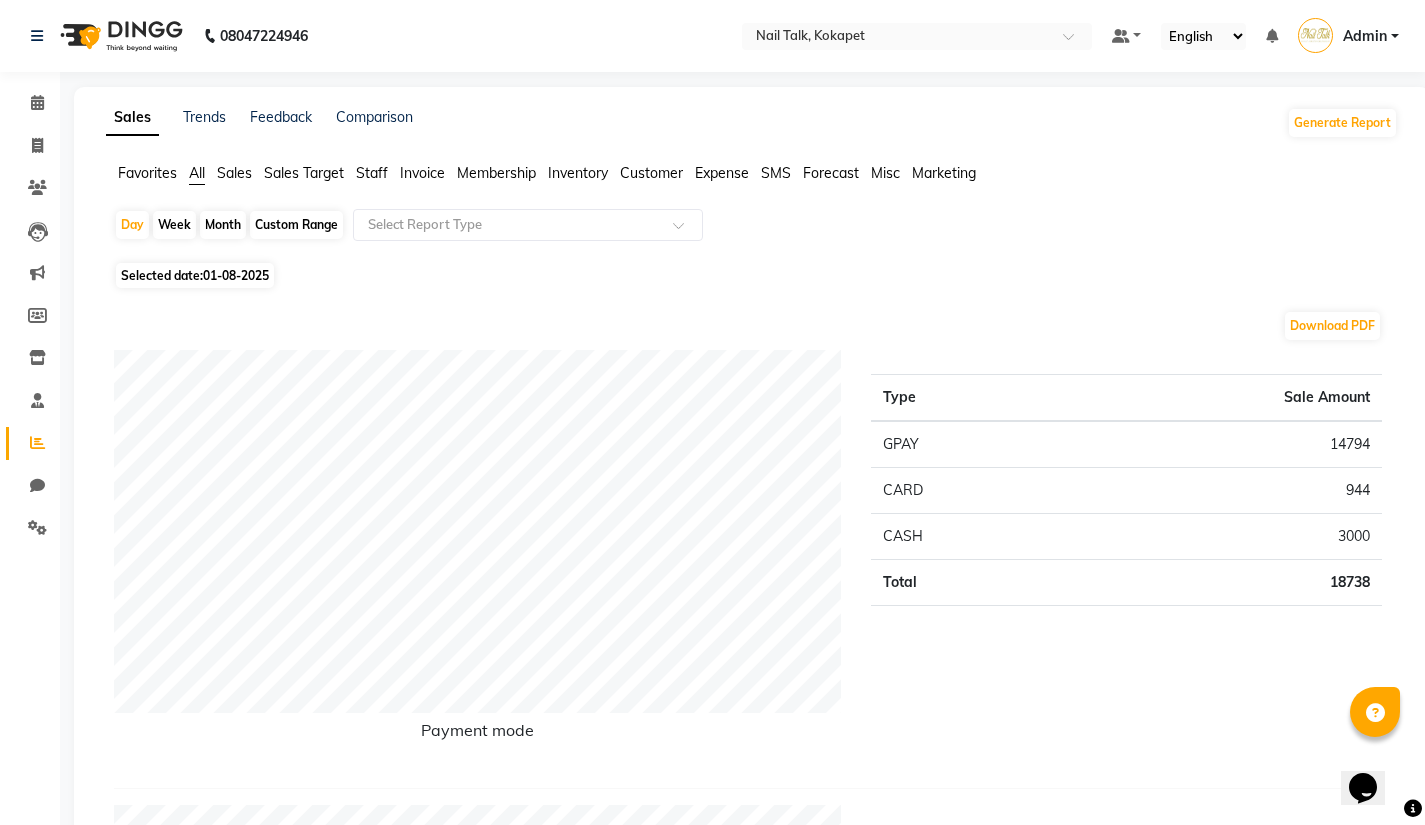 click on "Month" 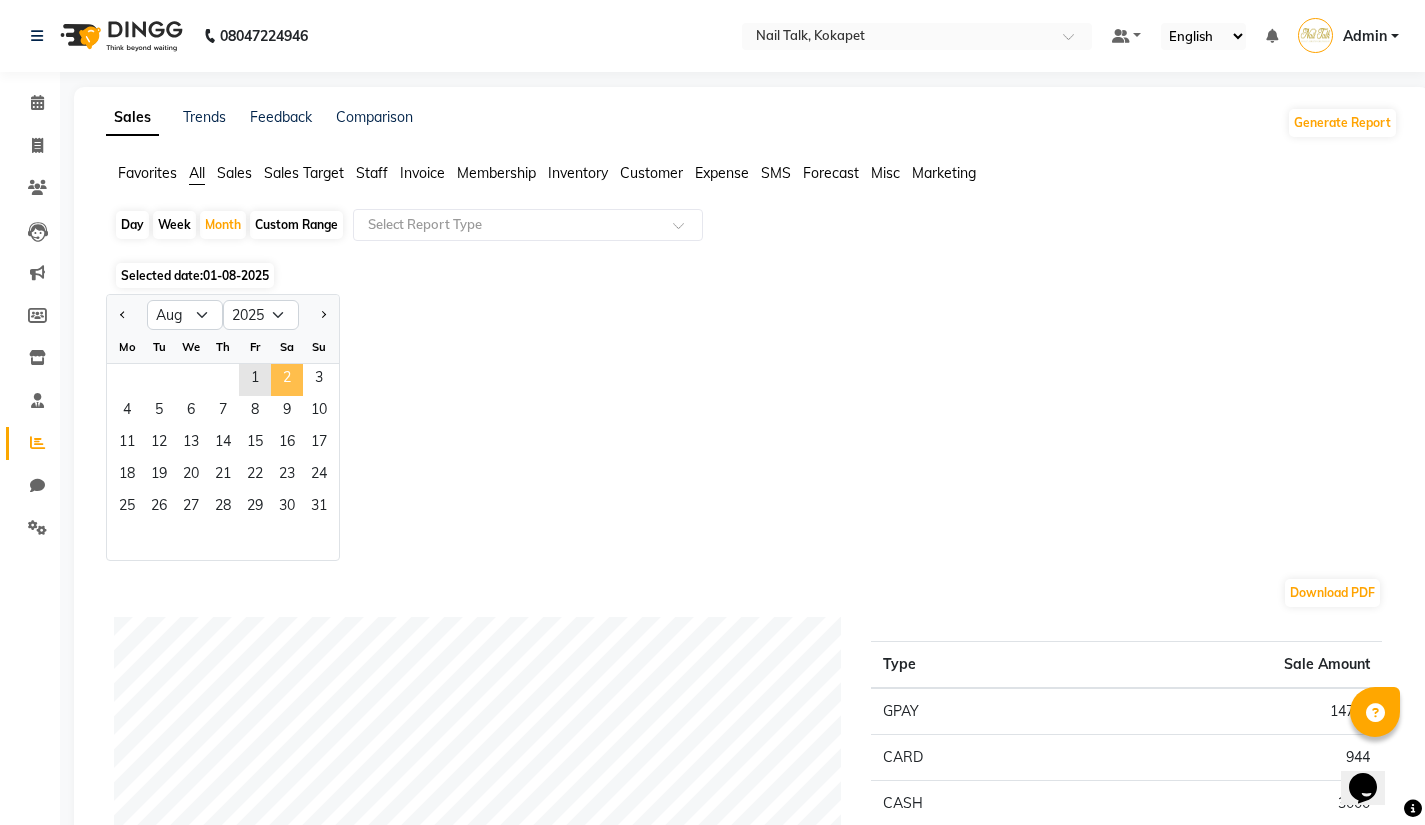 click on "2" 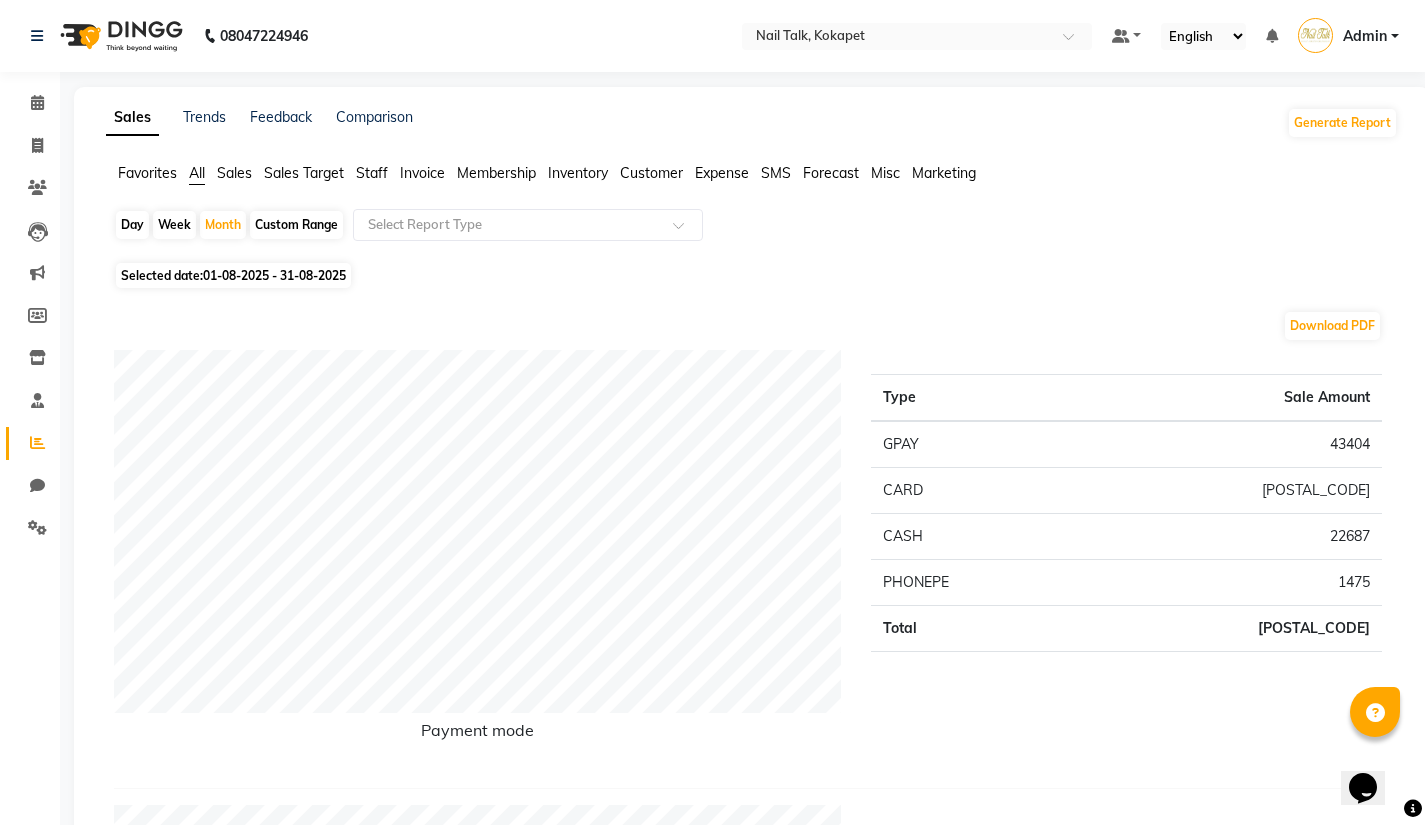 click on "Day" 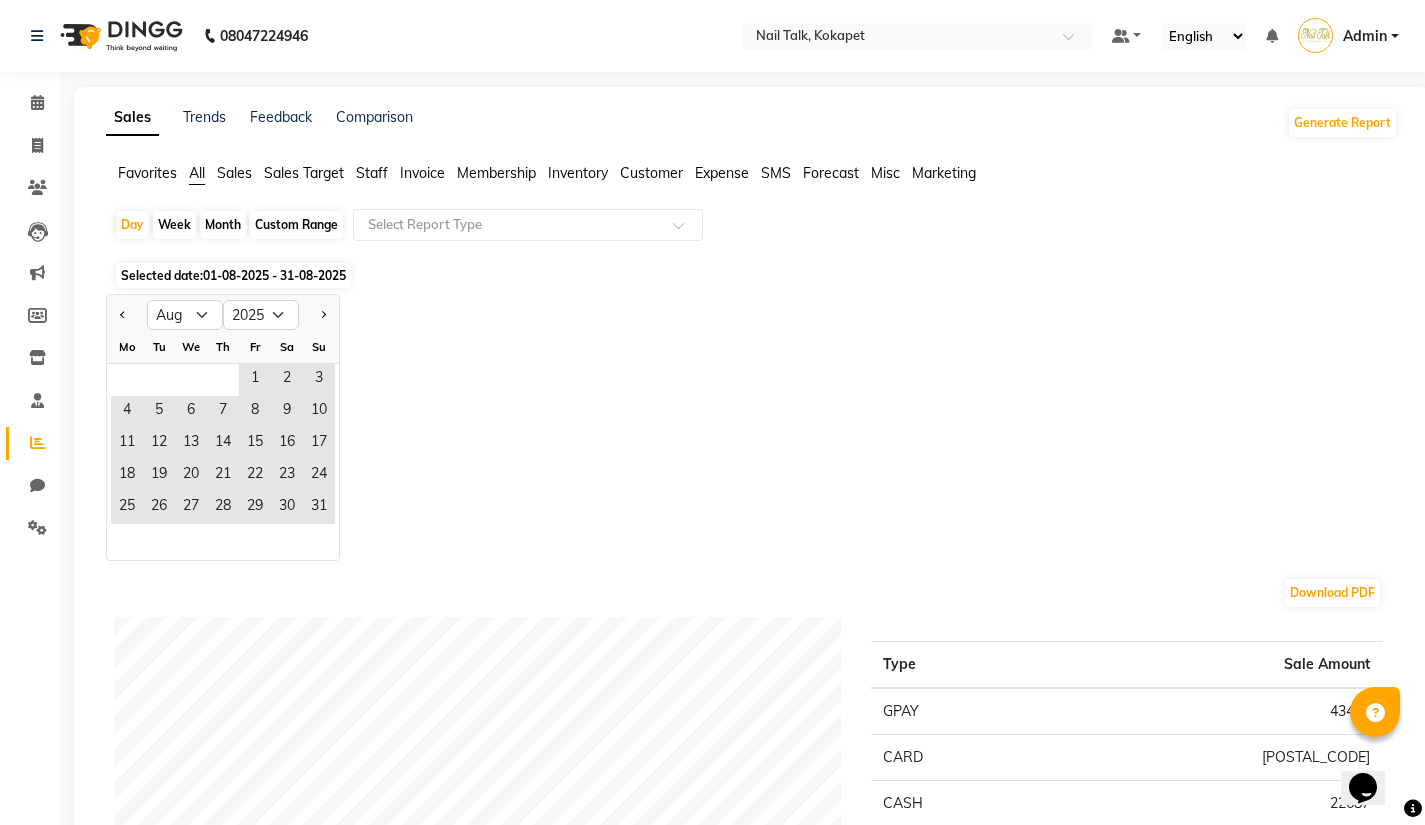 click on "Jan Feb Mar Apr May Jun Jul Aug Sep Oct Nov Dec 2015 2016 2017 2018 2019 2020 2021 2022 2023 2024 2025 2026 2027 2028 2029 2030 2031 2032 2033 2034 2035 Mo Tu We Th Fr Sa Su  1   2   3   4   5   6   7   8   9   10   11   12   13   14   15   16   17   18   19   20   21   22   23   24   25   26   27   28   29   30   31" 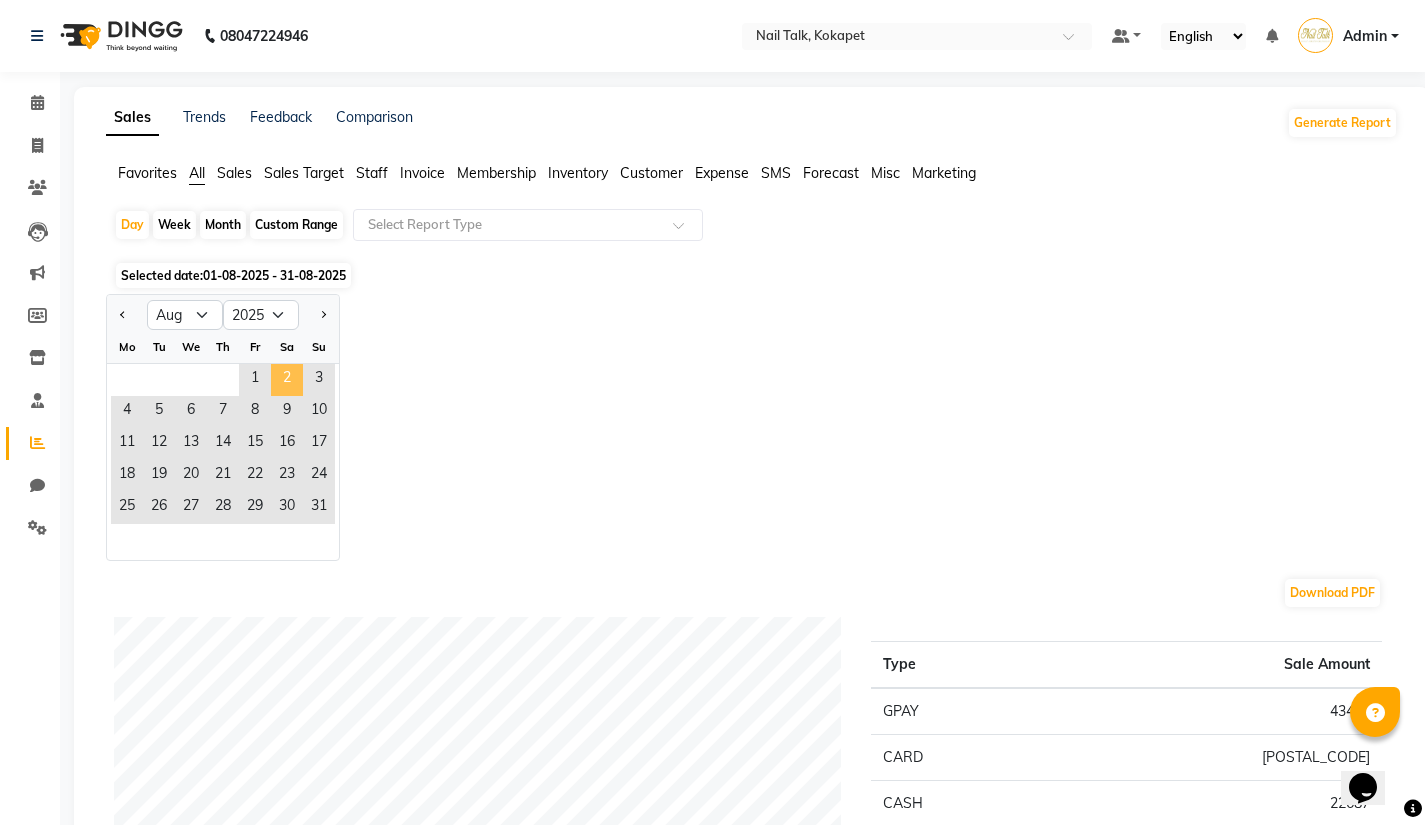 click on "2" 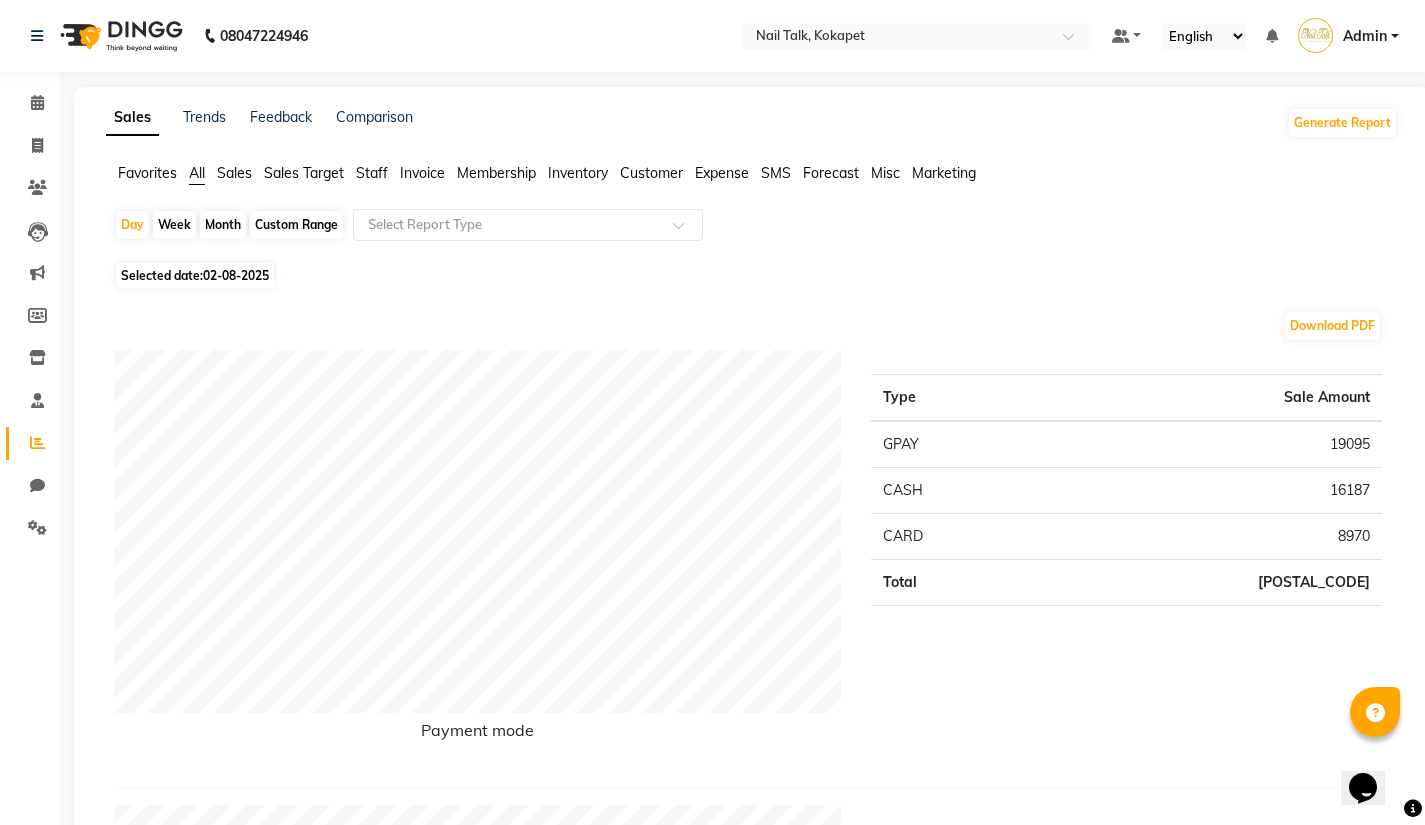 click on "Month" 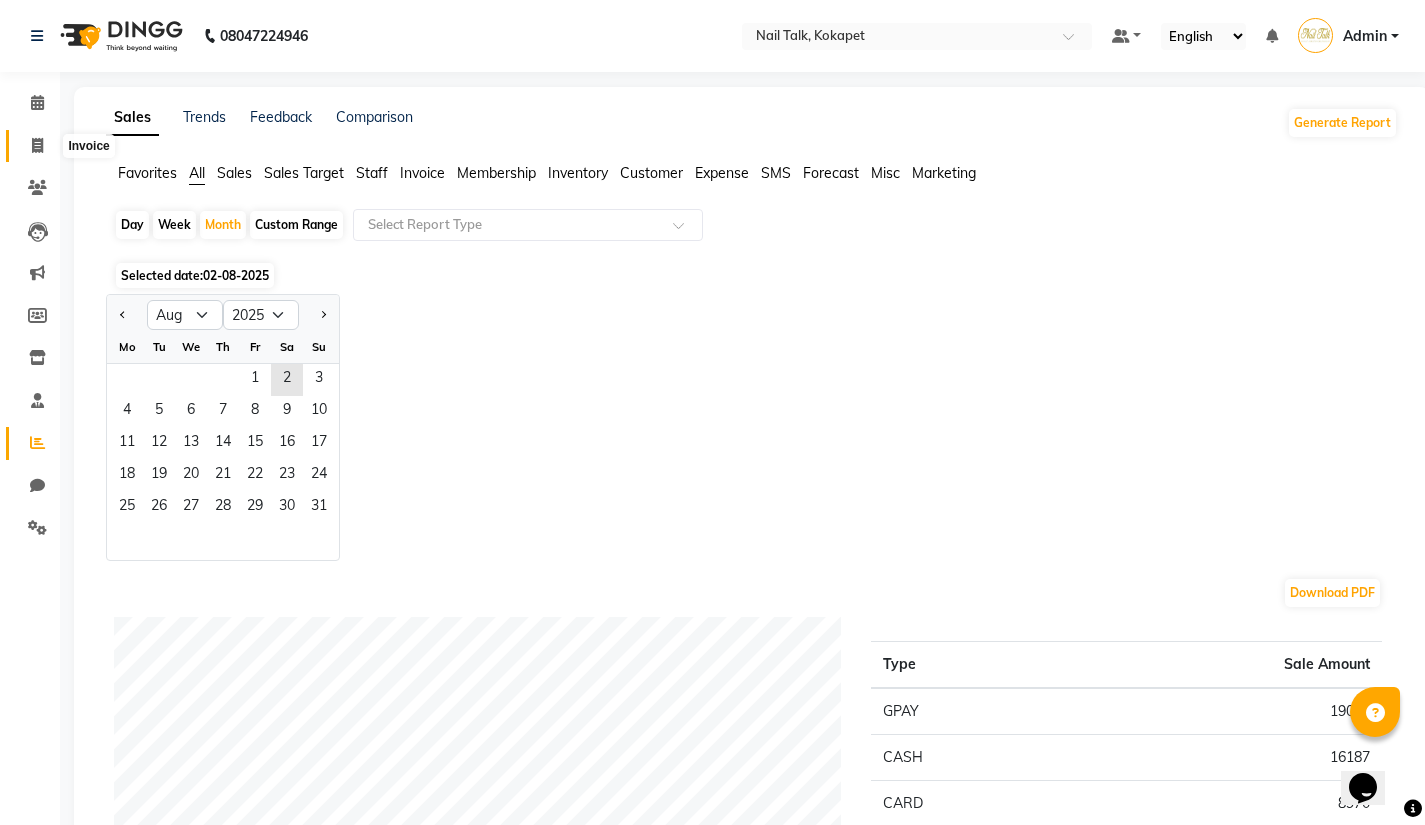 click 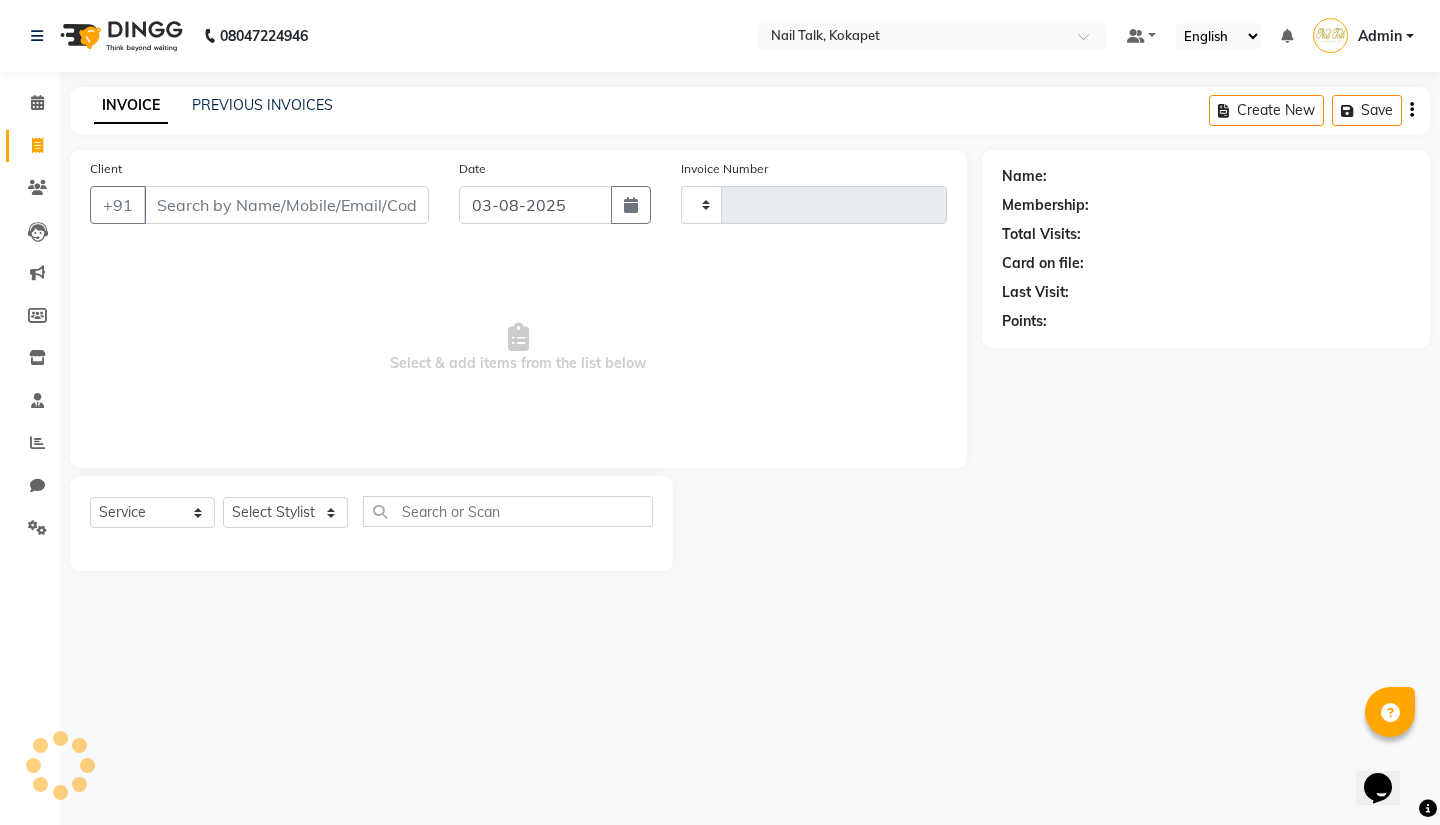 type on "0432" 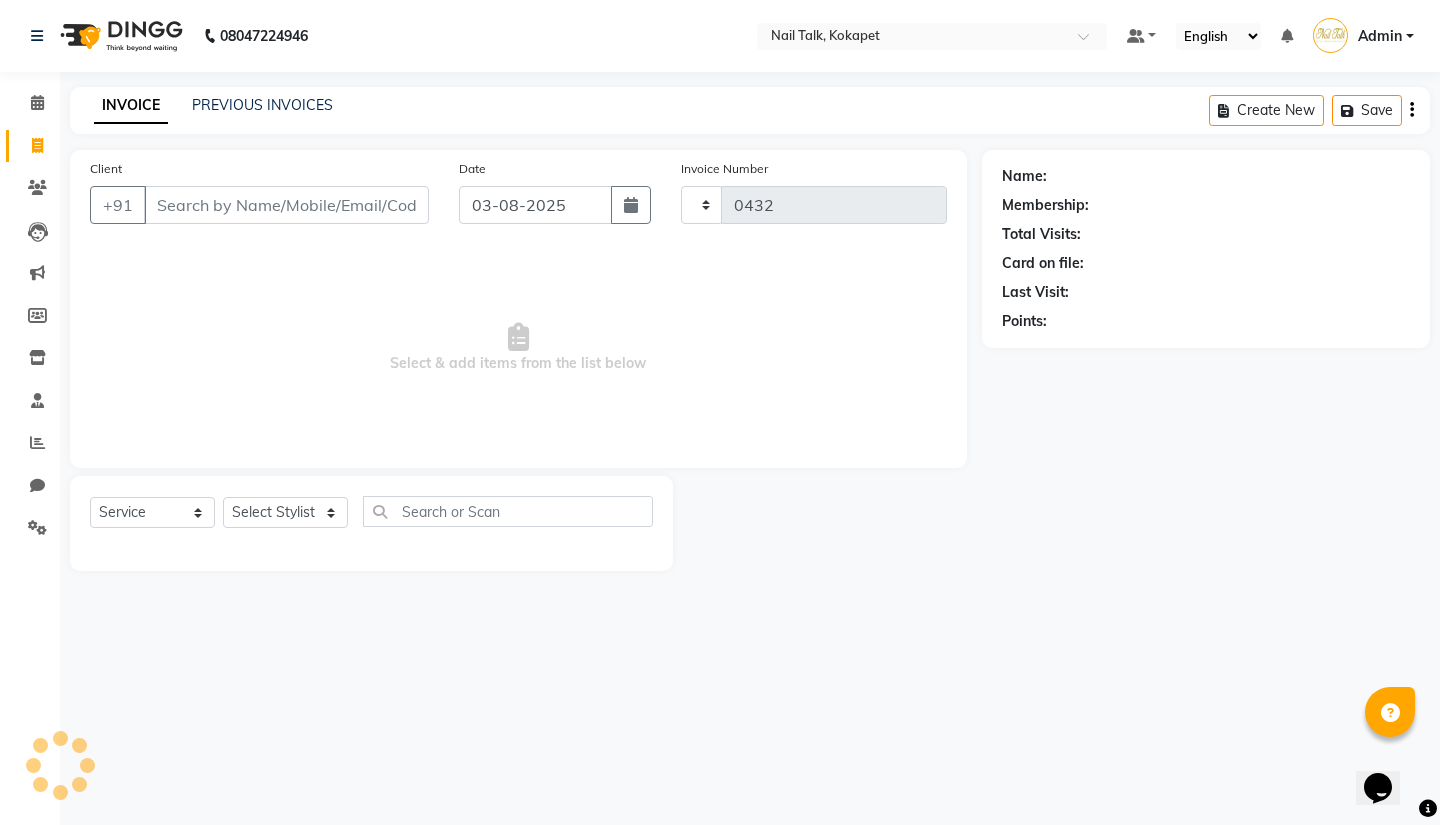 select on "8456" 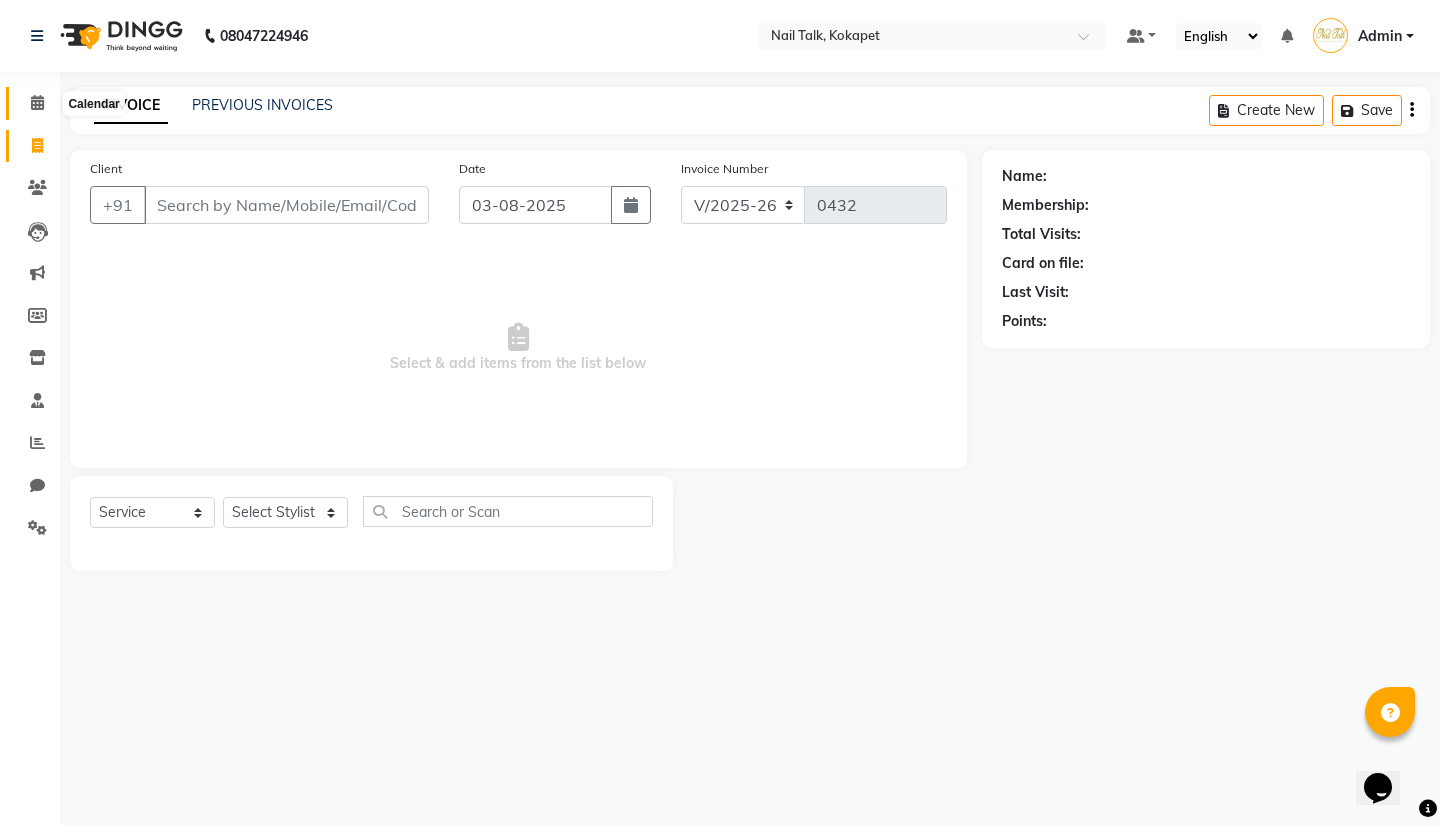 click 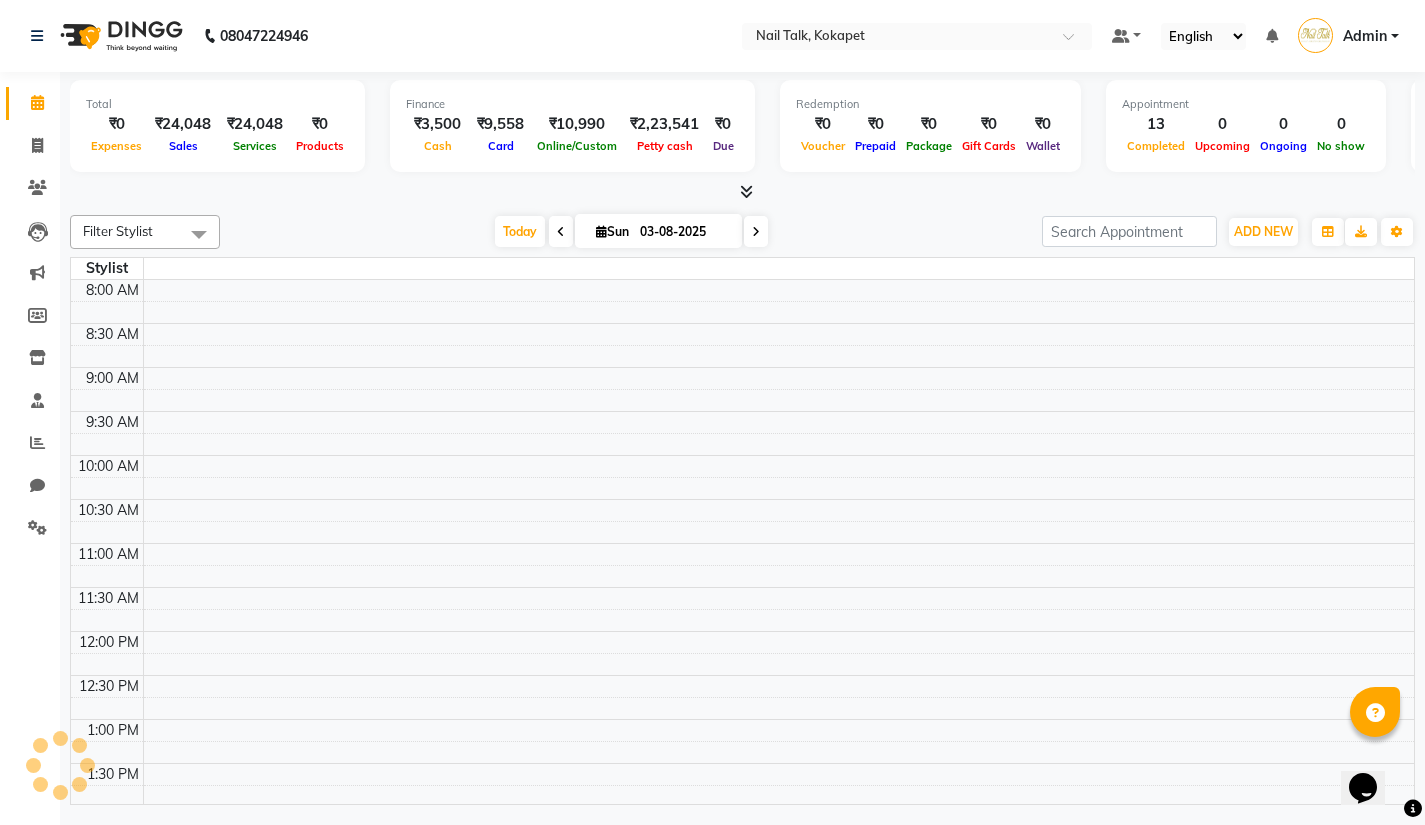 scroll, scrollTop: 622, scrollLeft: 0, axis: vertical 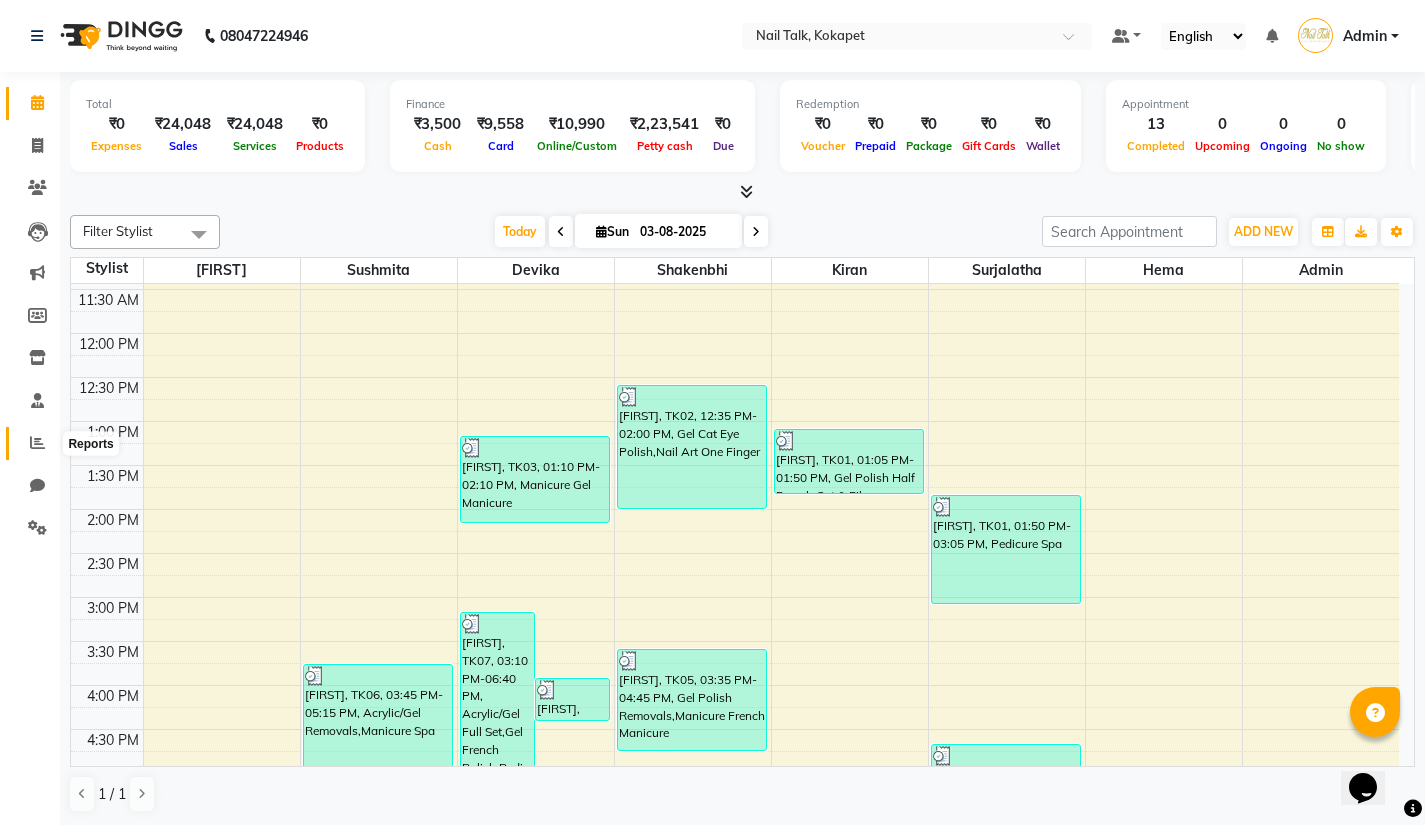 click 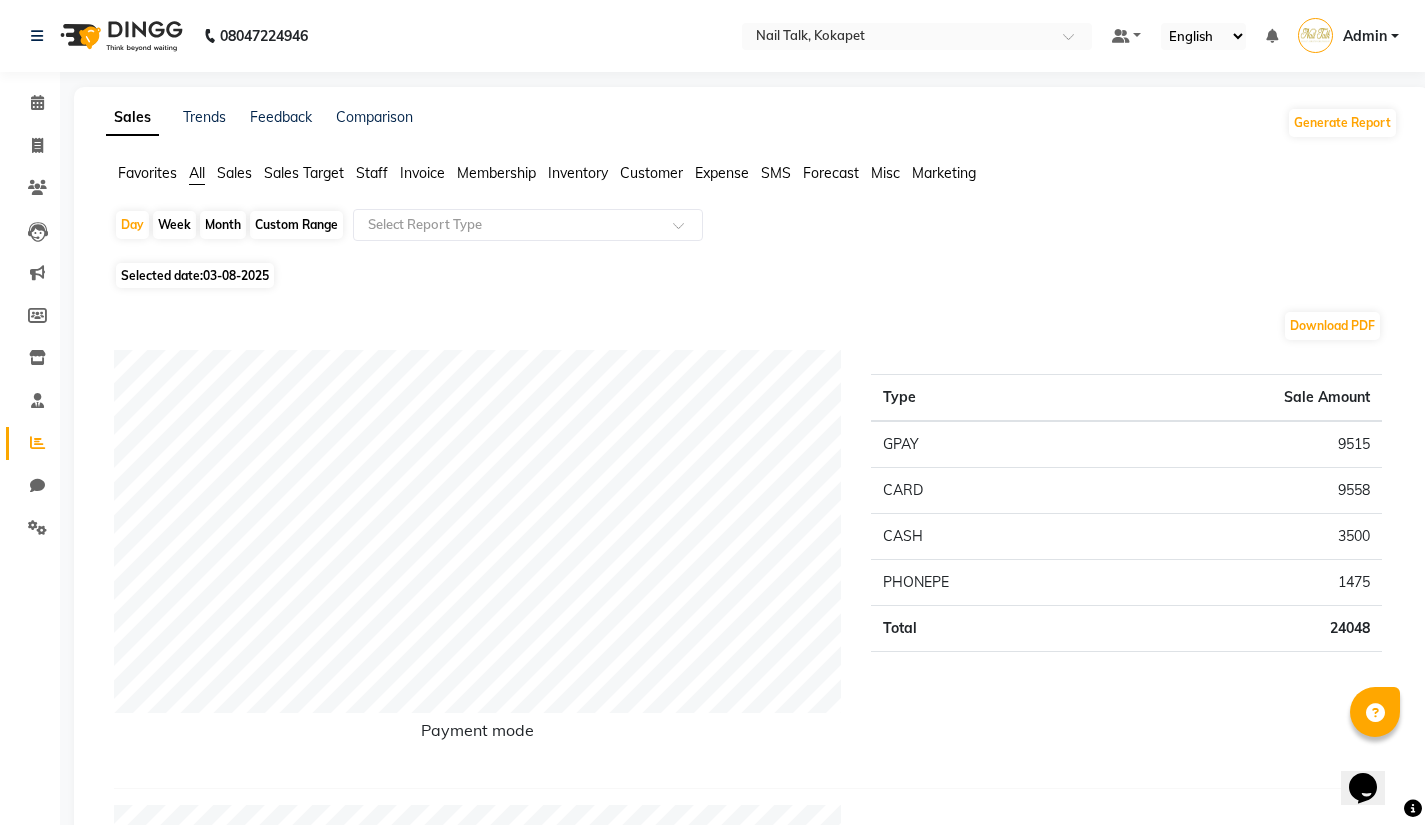 click on "Custom Range" 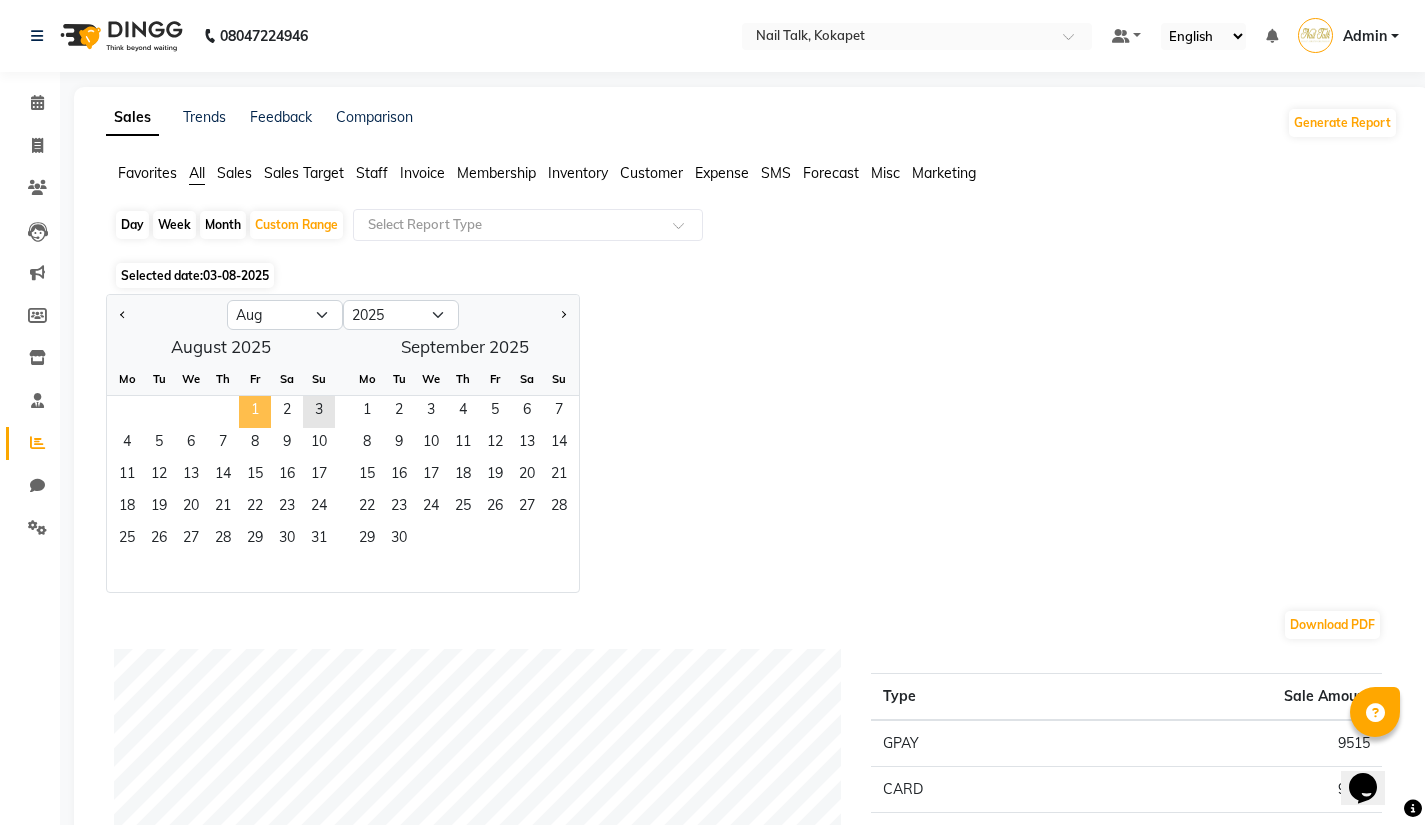 click on "1" 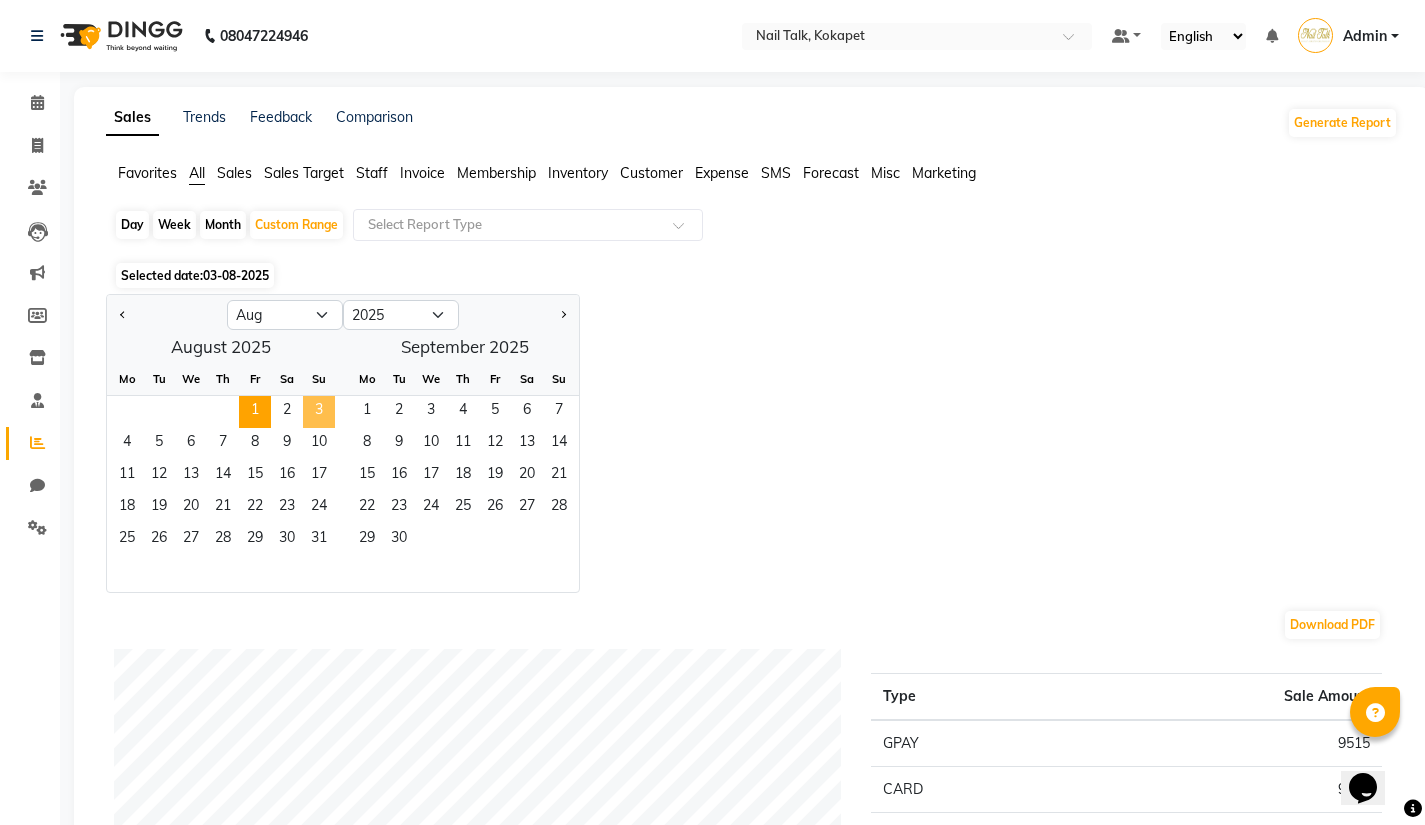 click on "3" 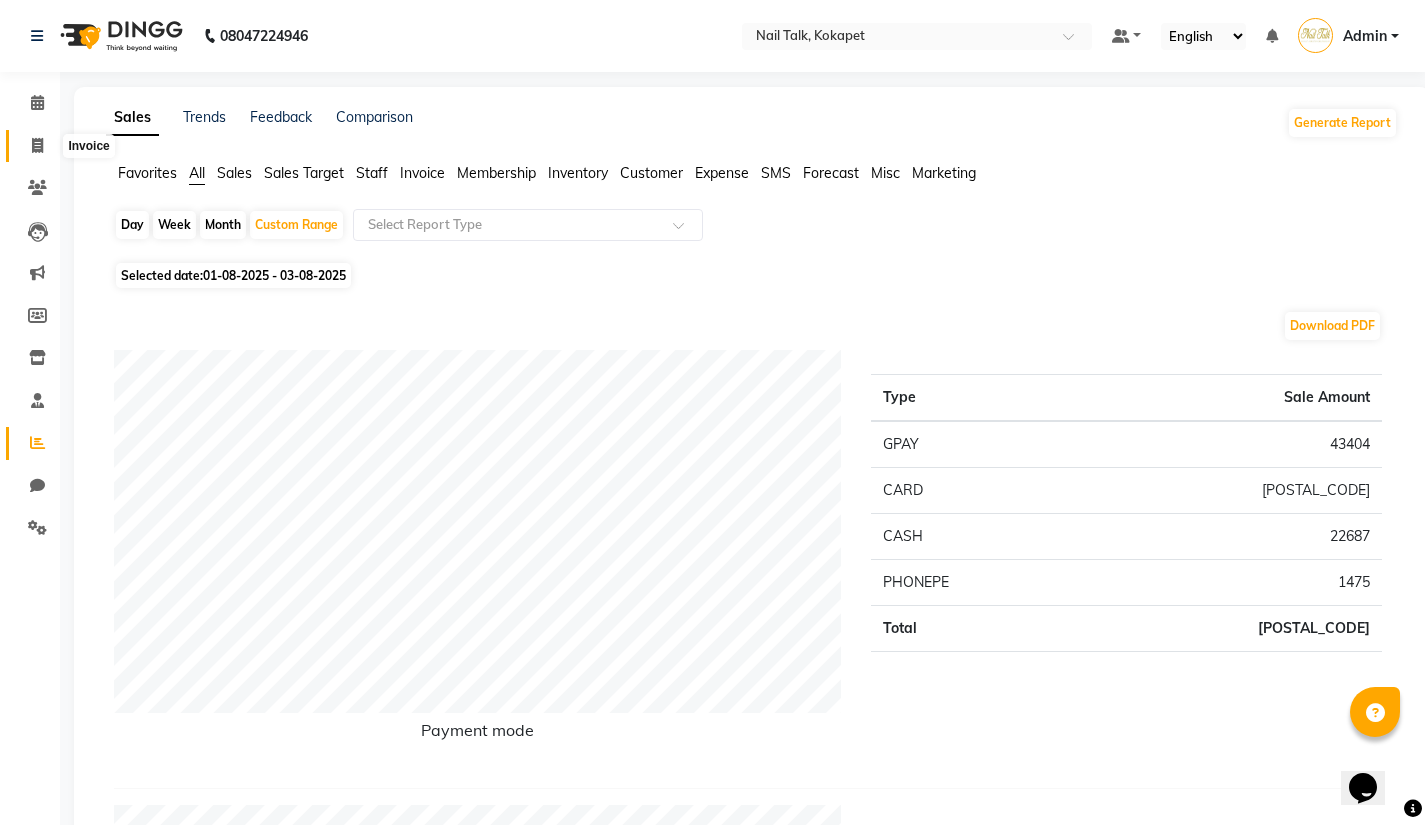 click 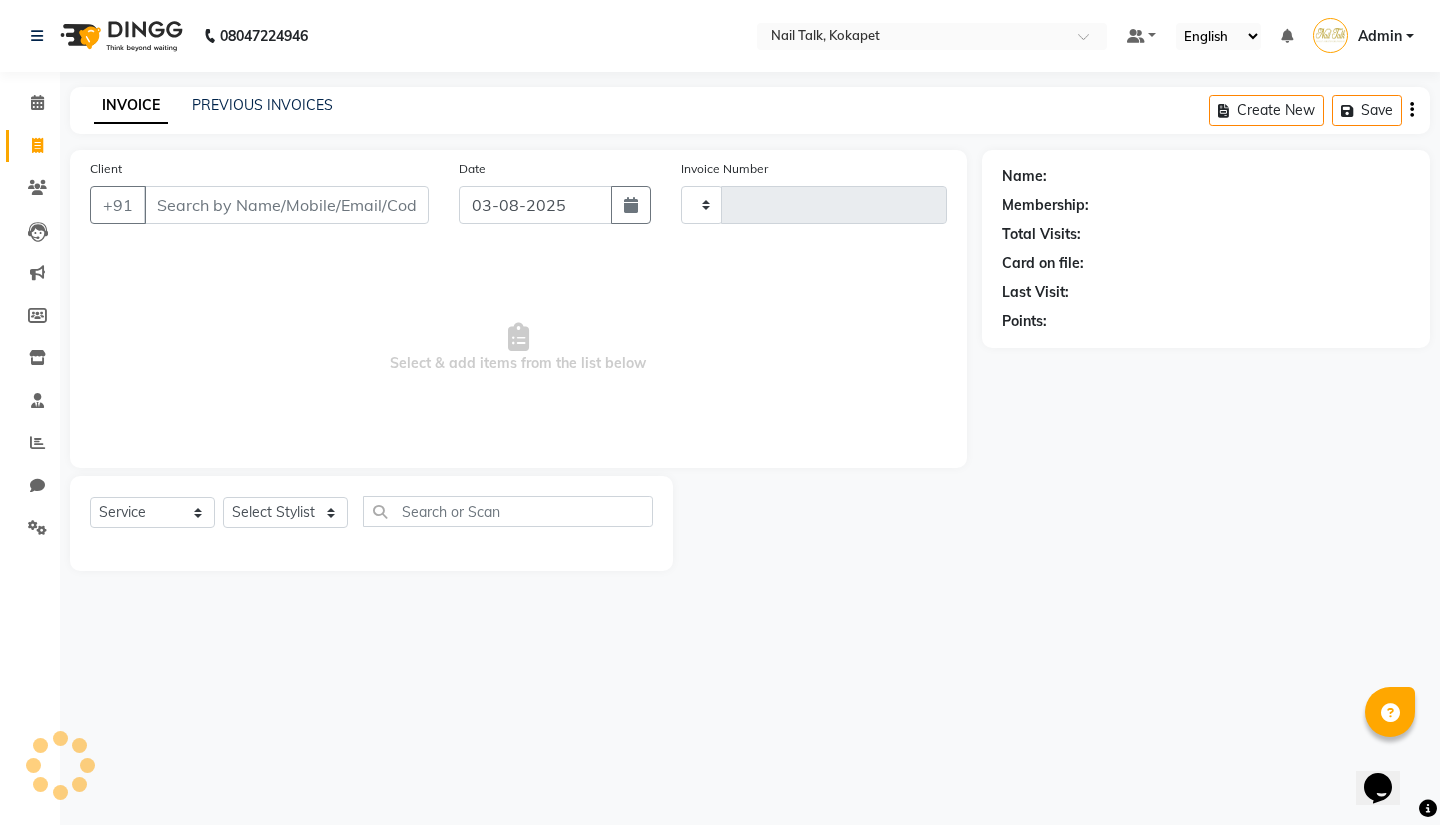 type on "0432" 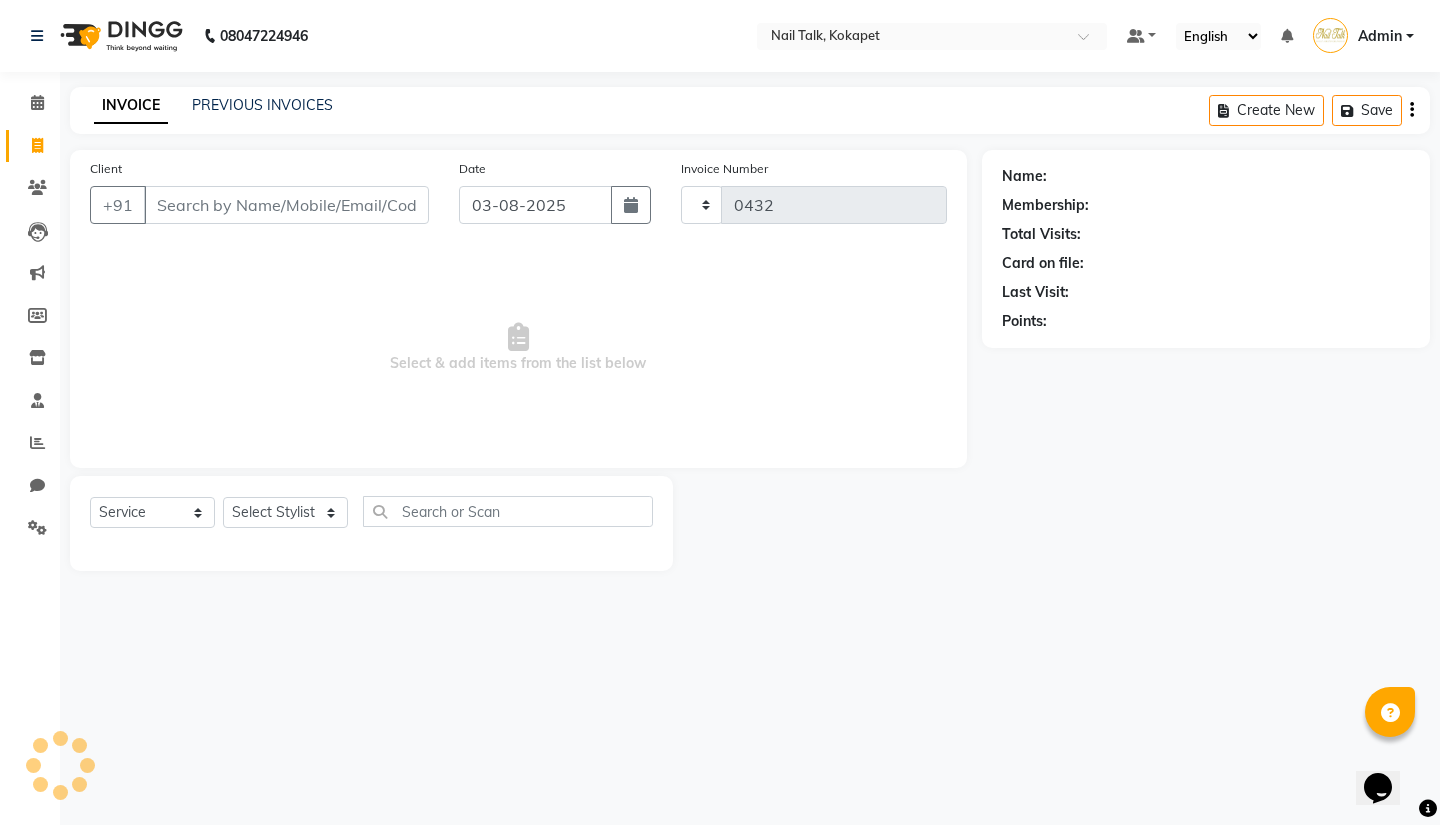 select on "8456" 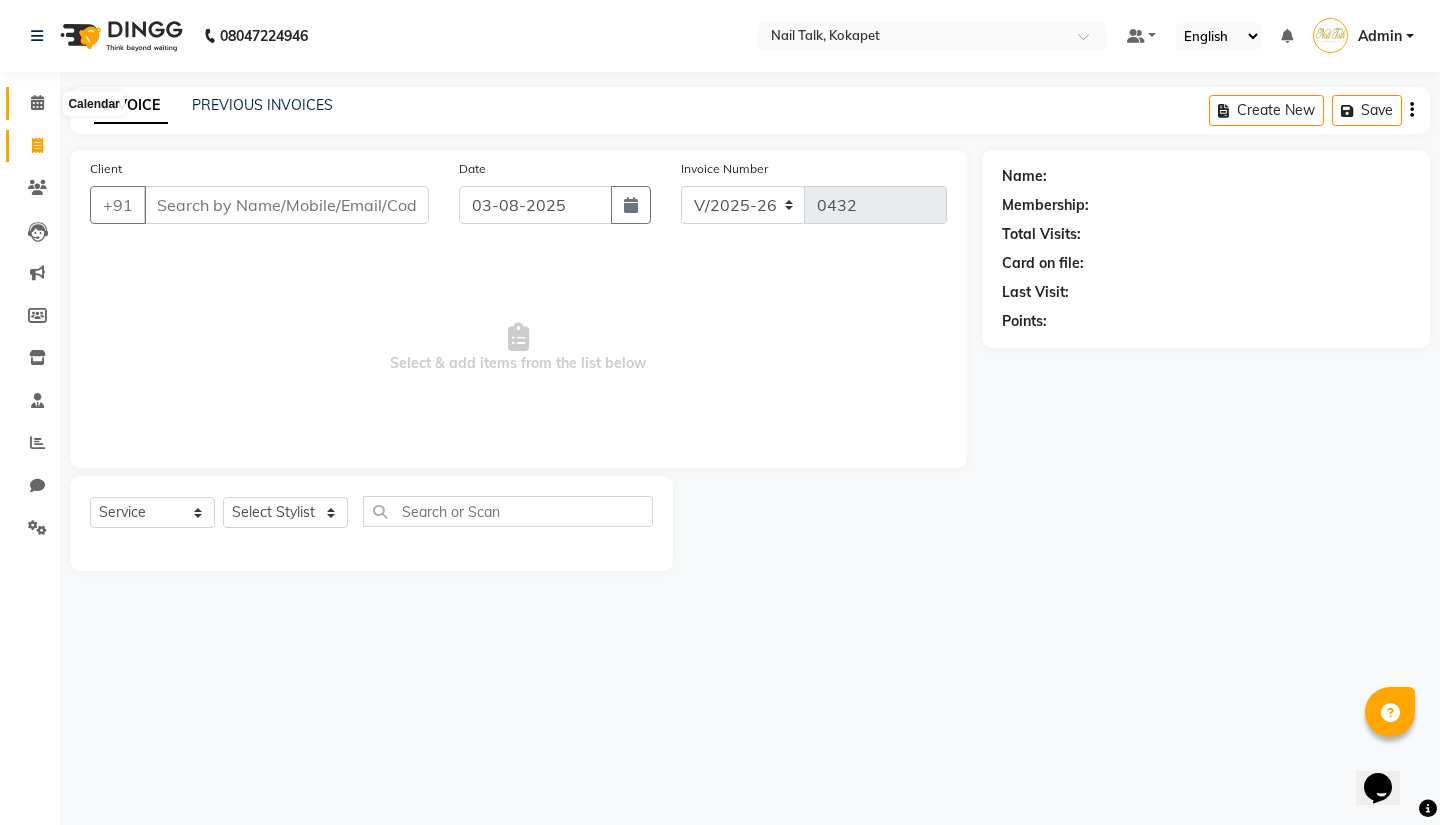 click 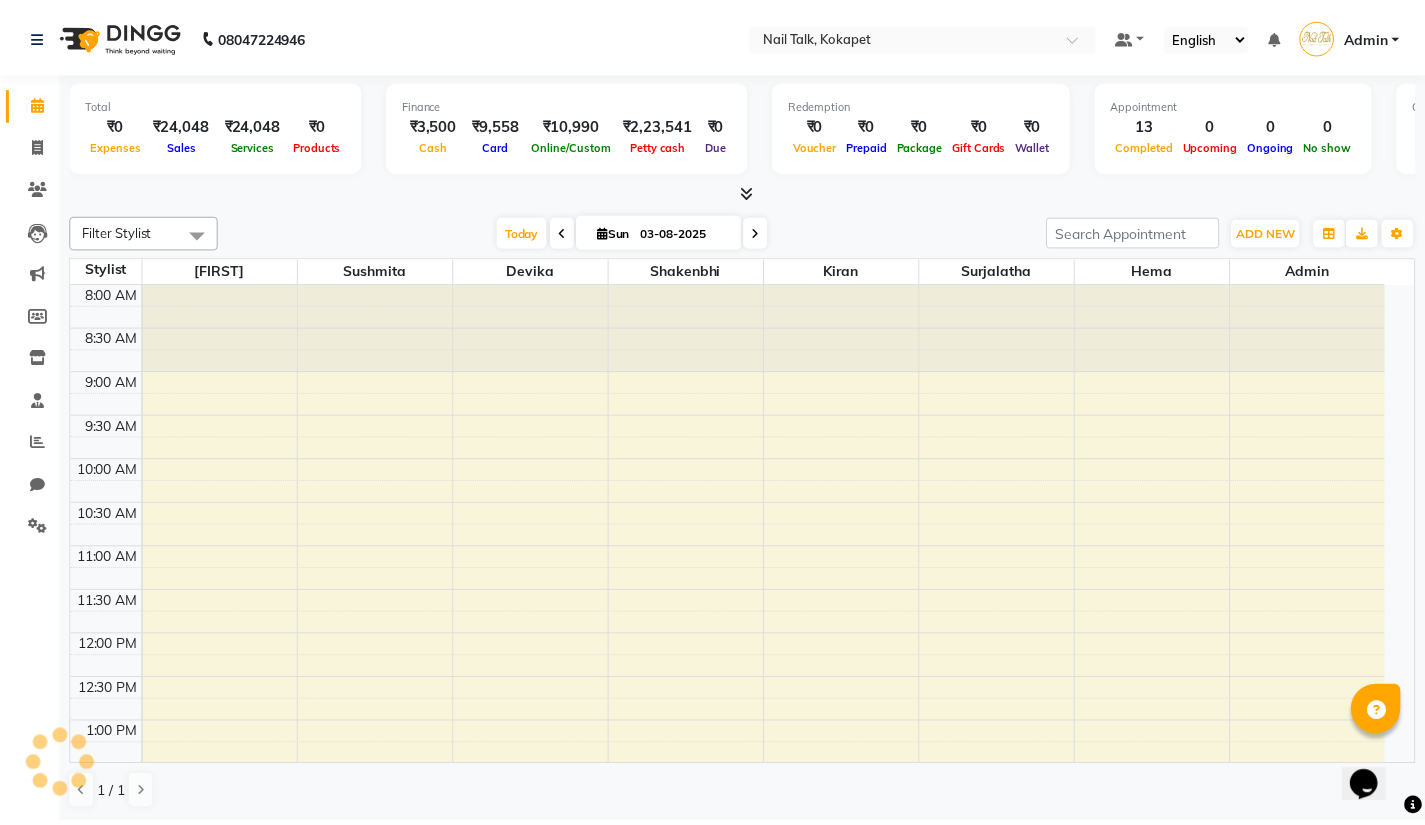 scroll, scrollTop: 0, scrollLeft: 0, axis: both 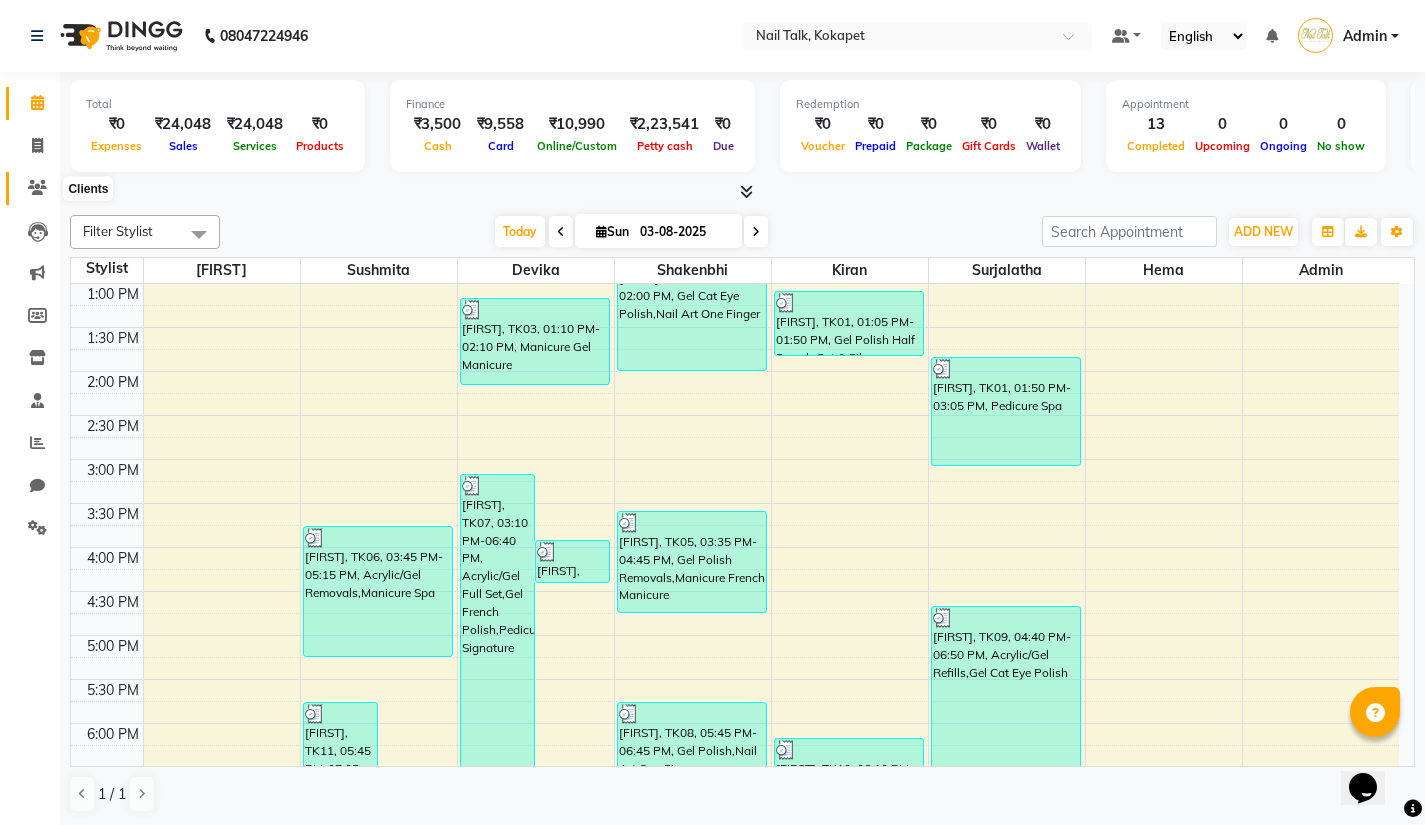 click 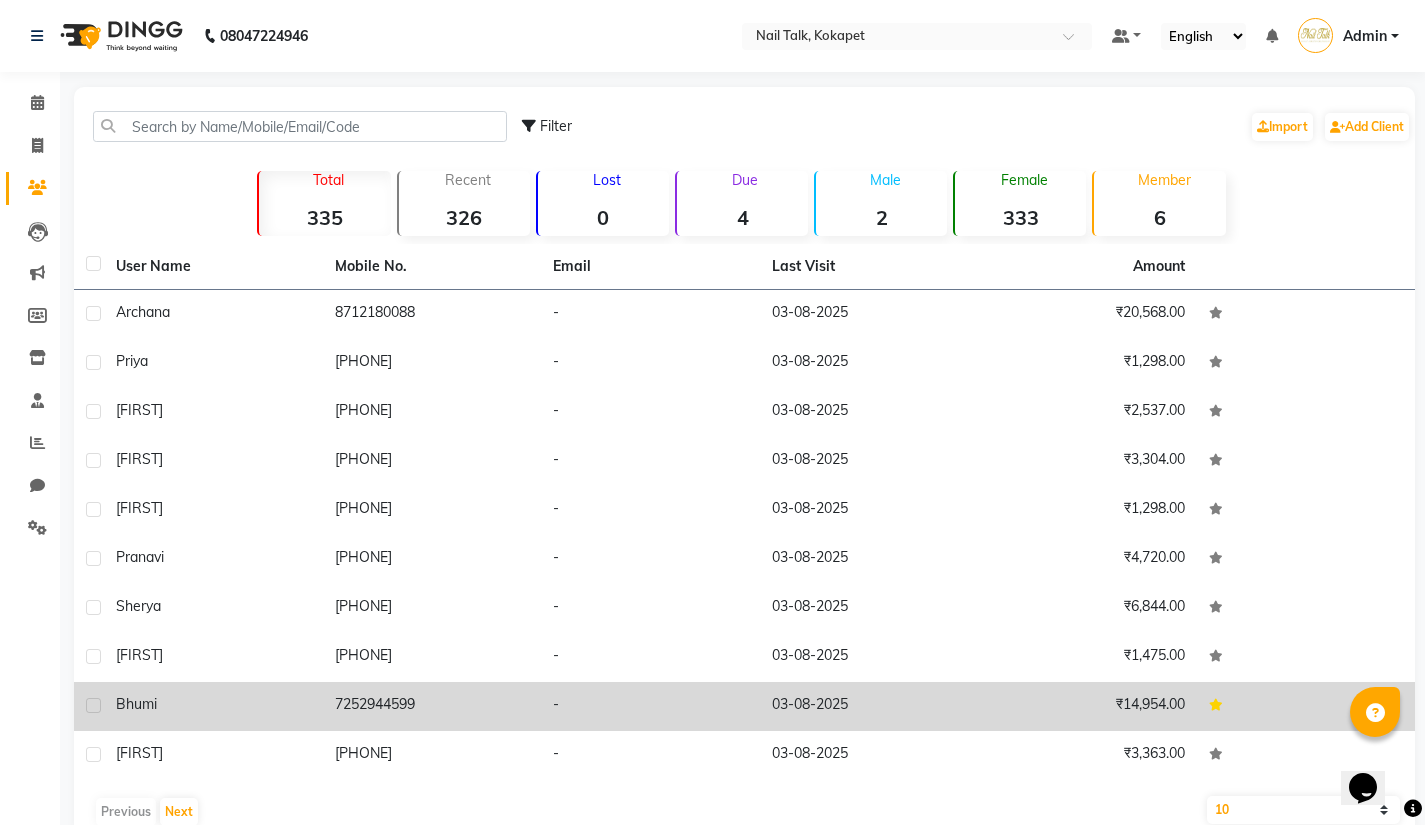 click on "Bhumi" 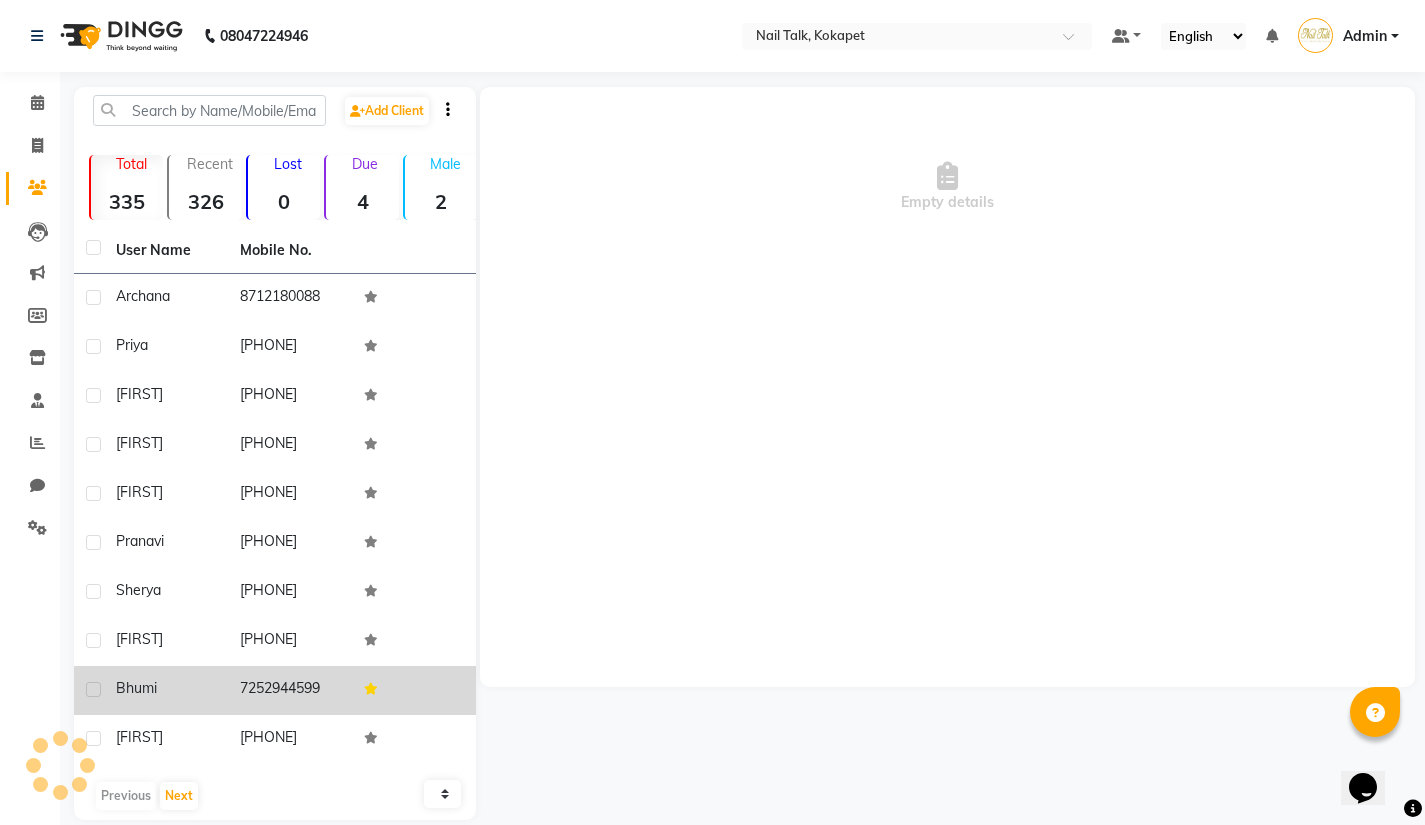 click on "Bhumi" 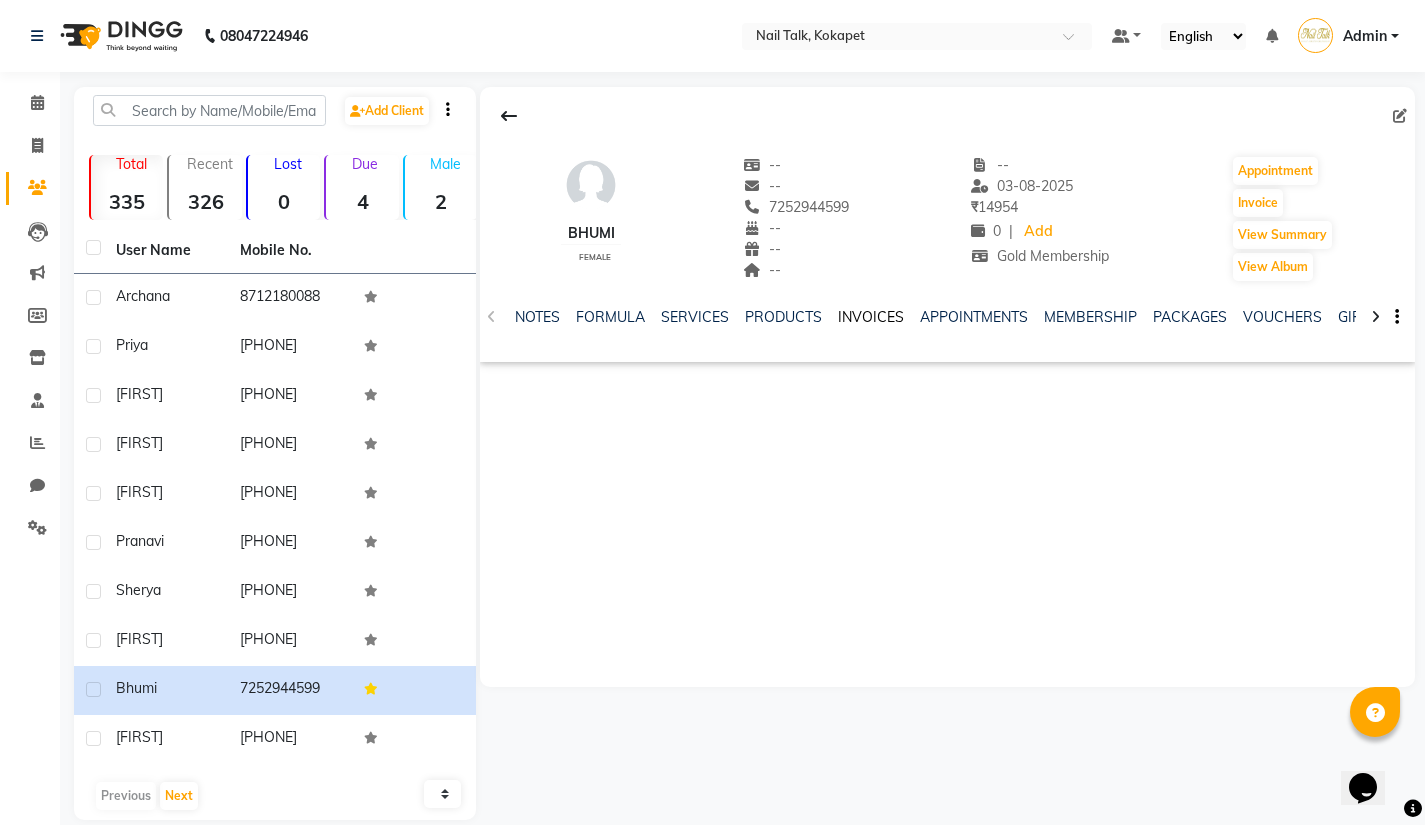click on "INVOICES" 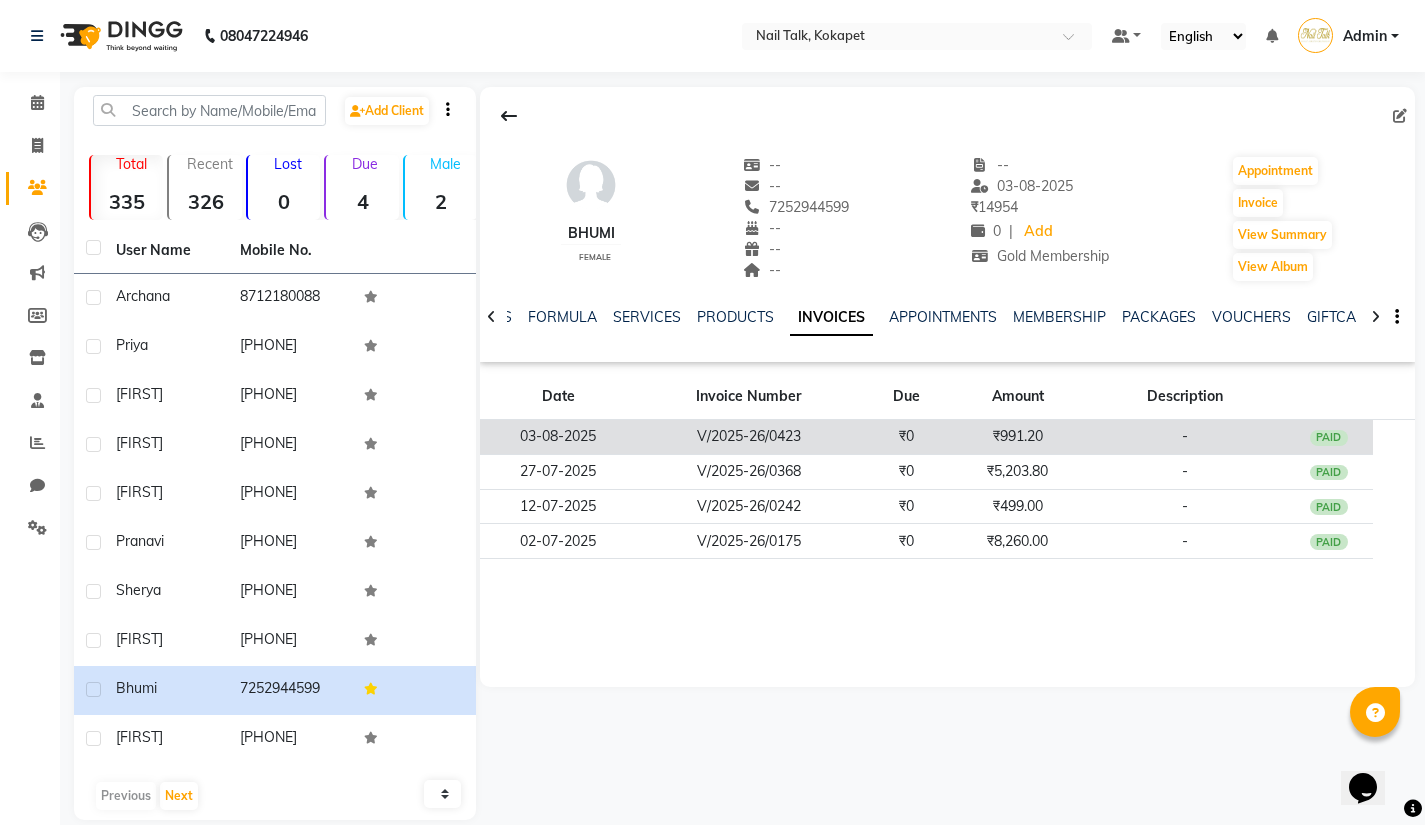 click on "-" 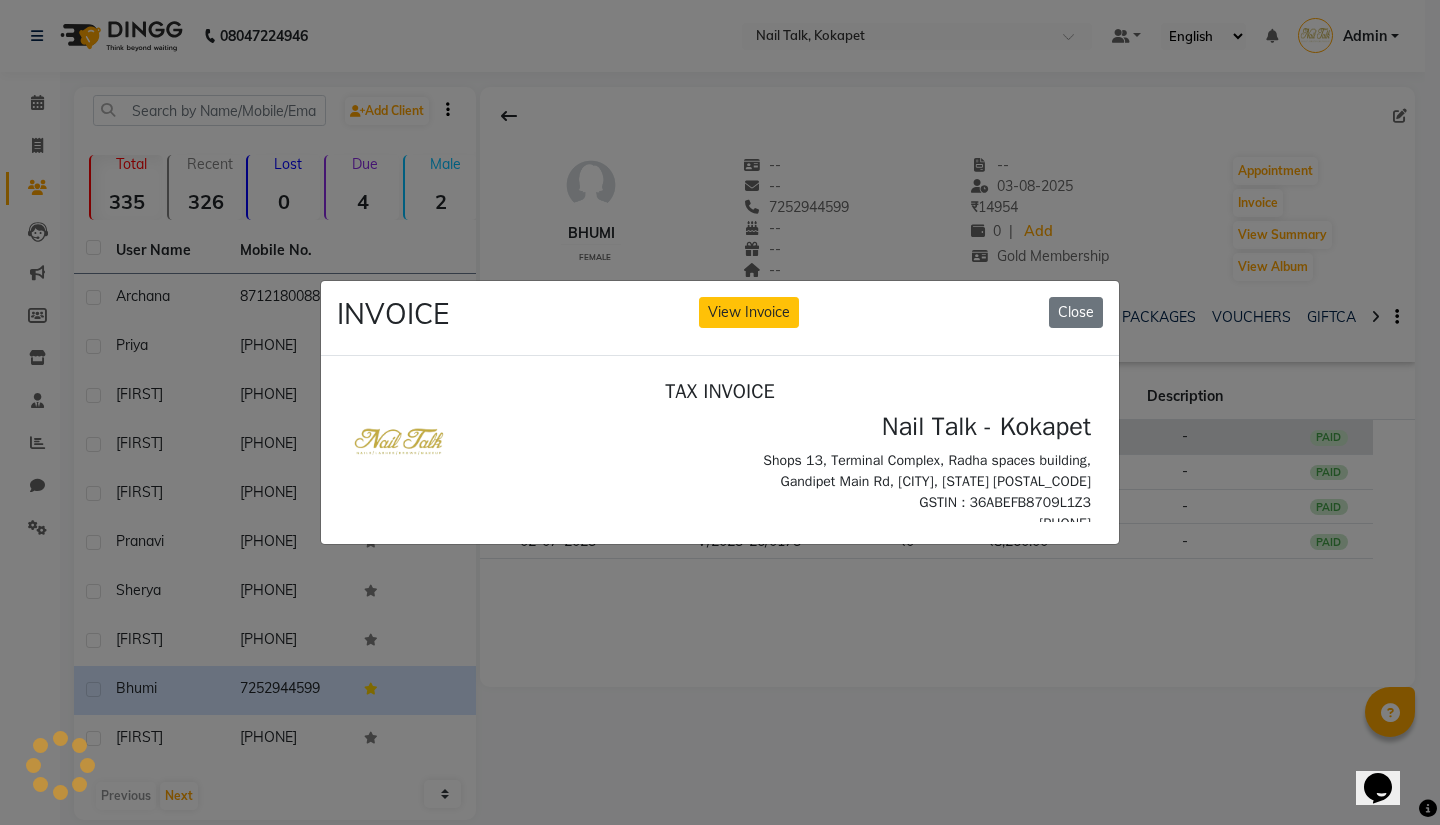 scroll, scrollTop: 0, scrollLeft: 0, axis: both 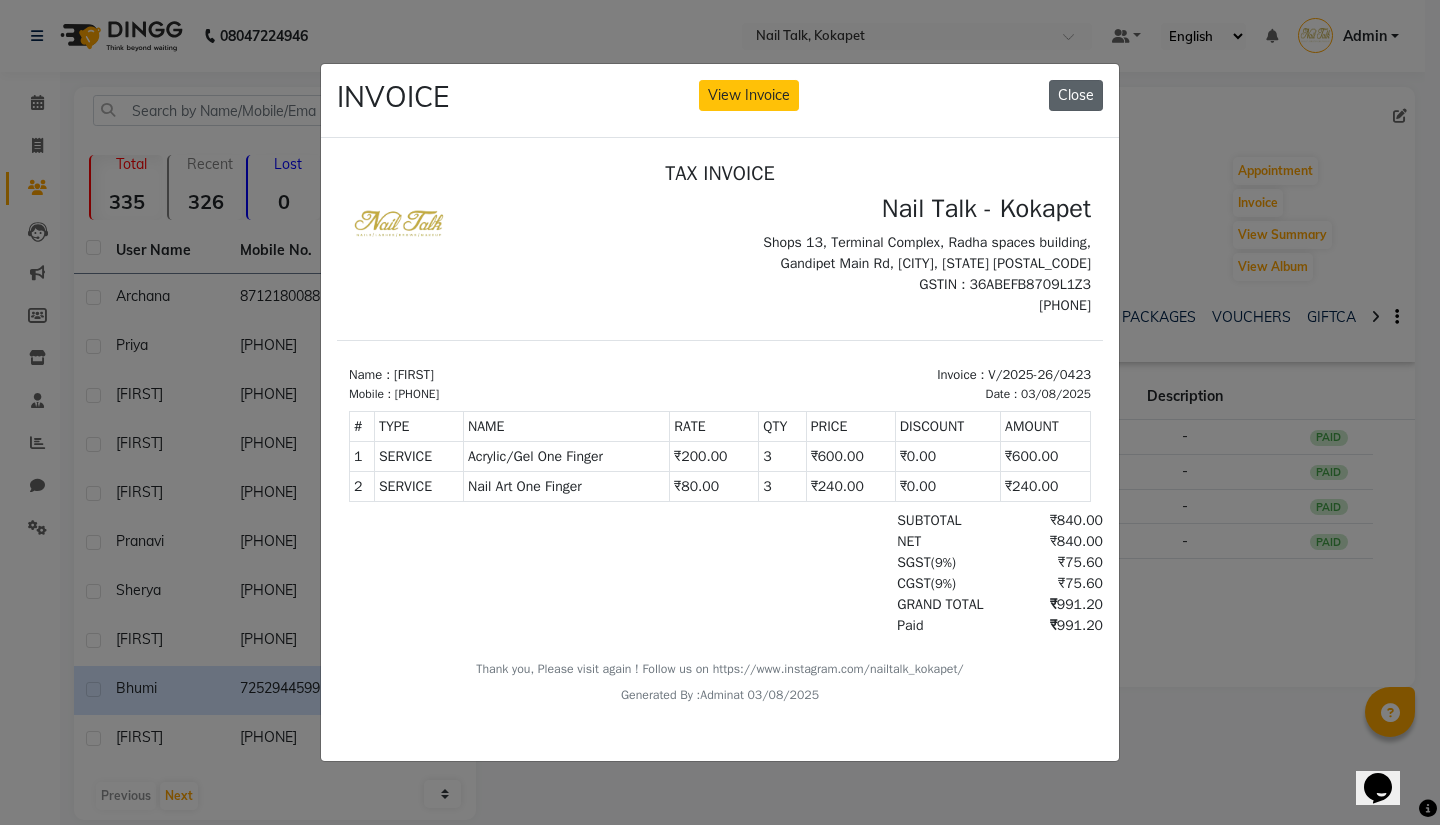 click on "Close" 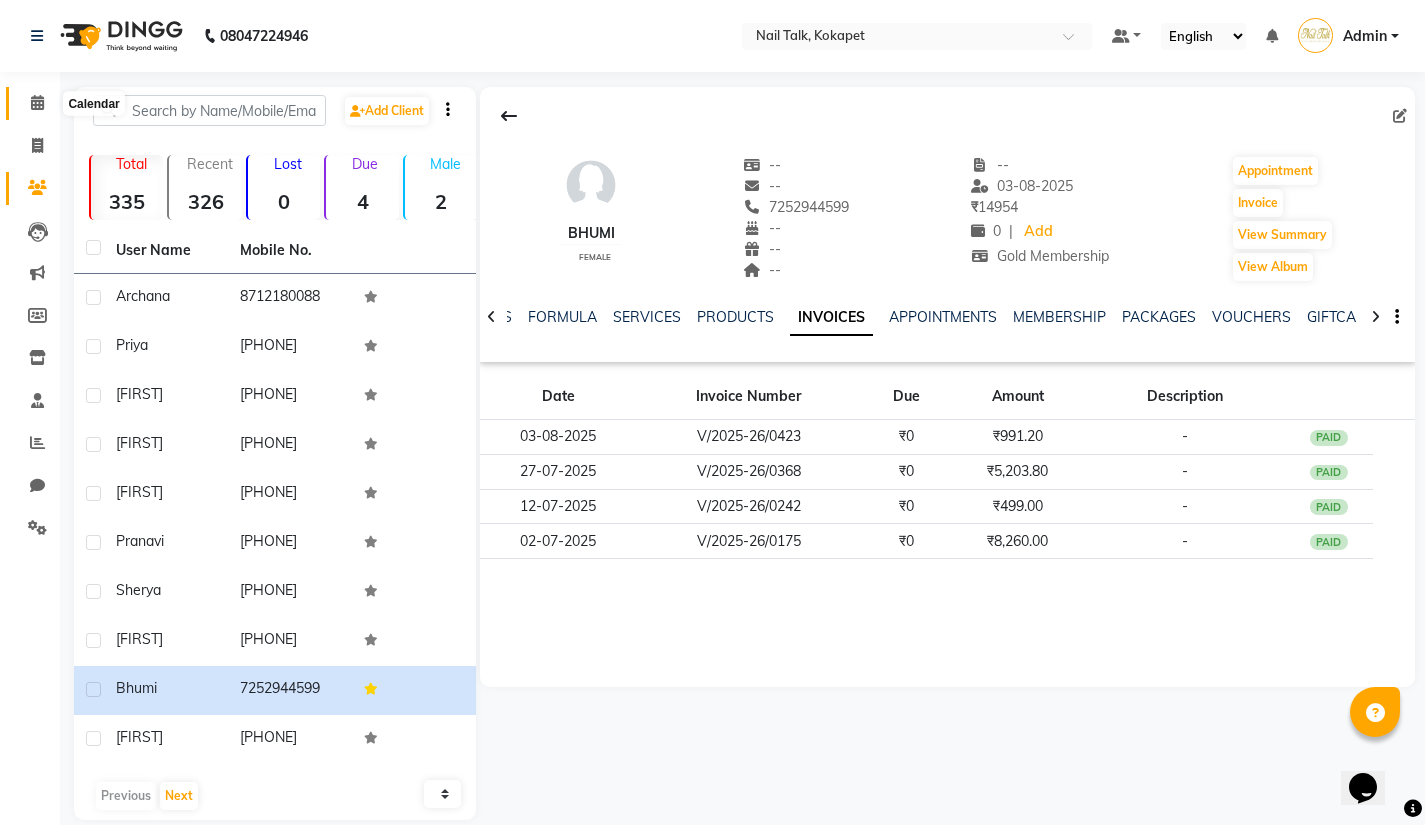 click 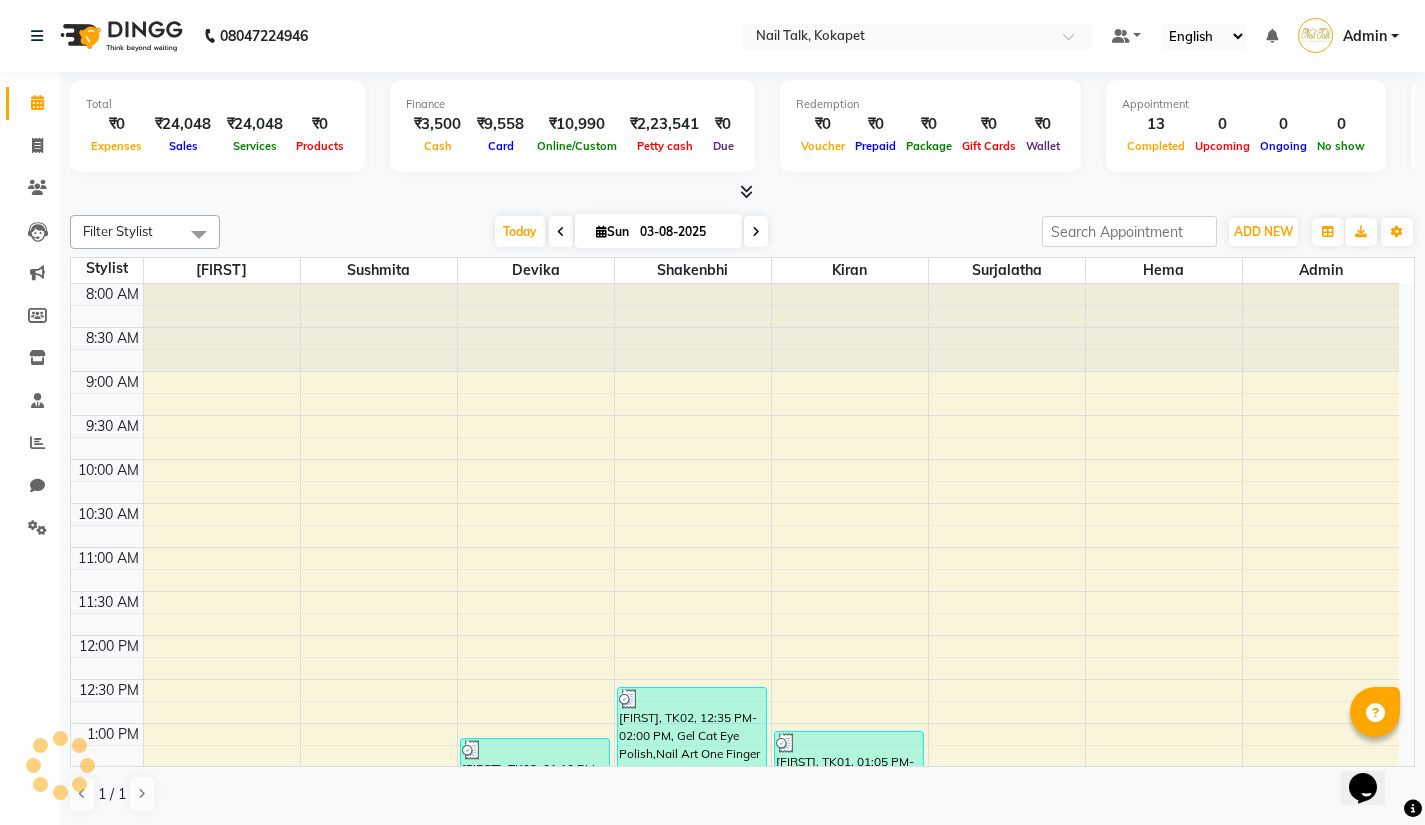 scroll, scrollTop: 0, scrollLeft: 0, axis: both 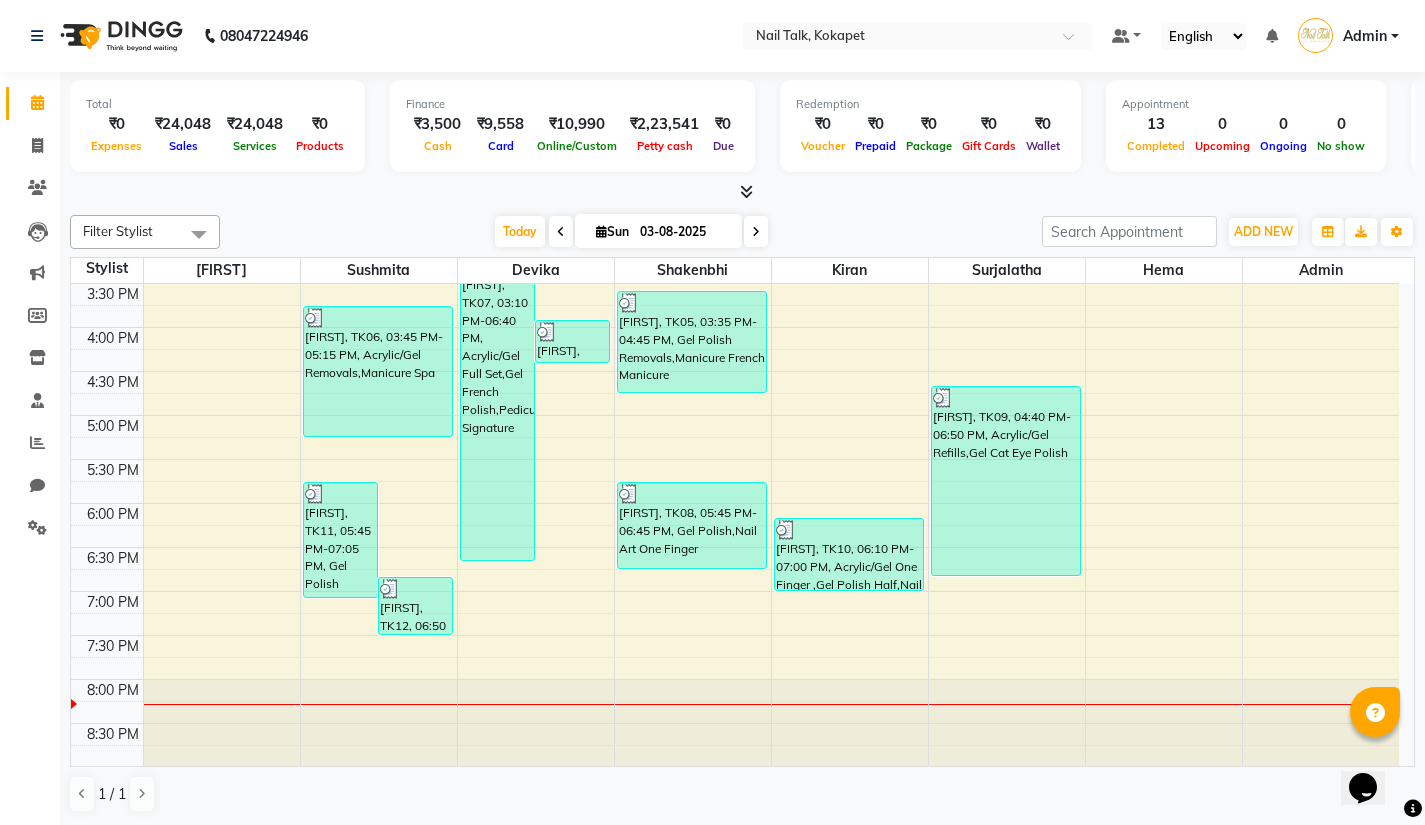 click at bounding box center (1315, 35) 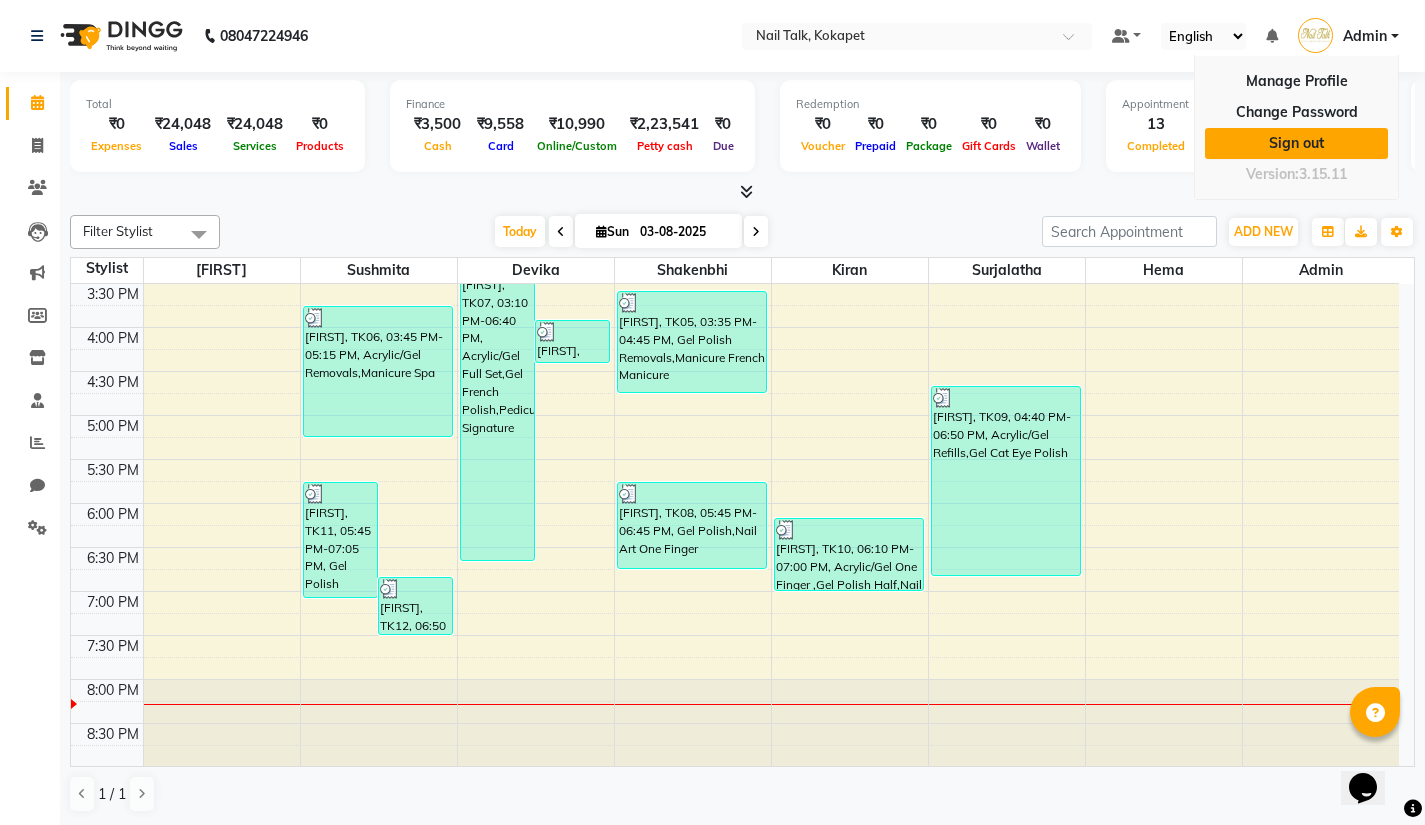 click on "Sign out" at bounding box center (1296, 143) 